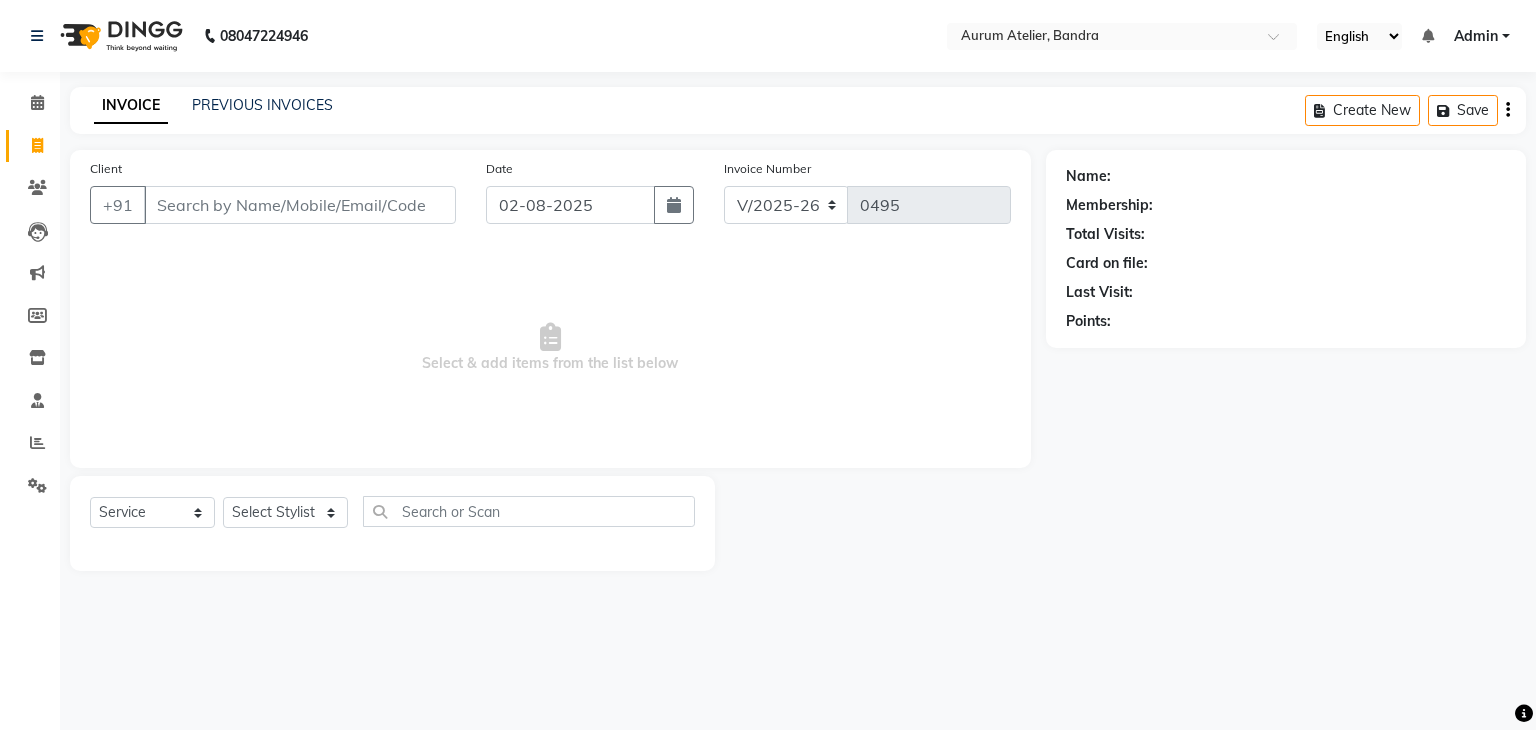 select on "7410" 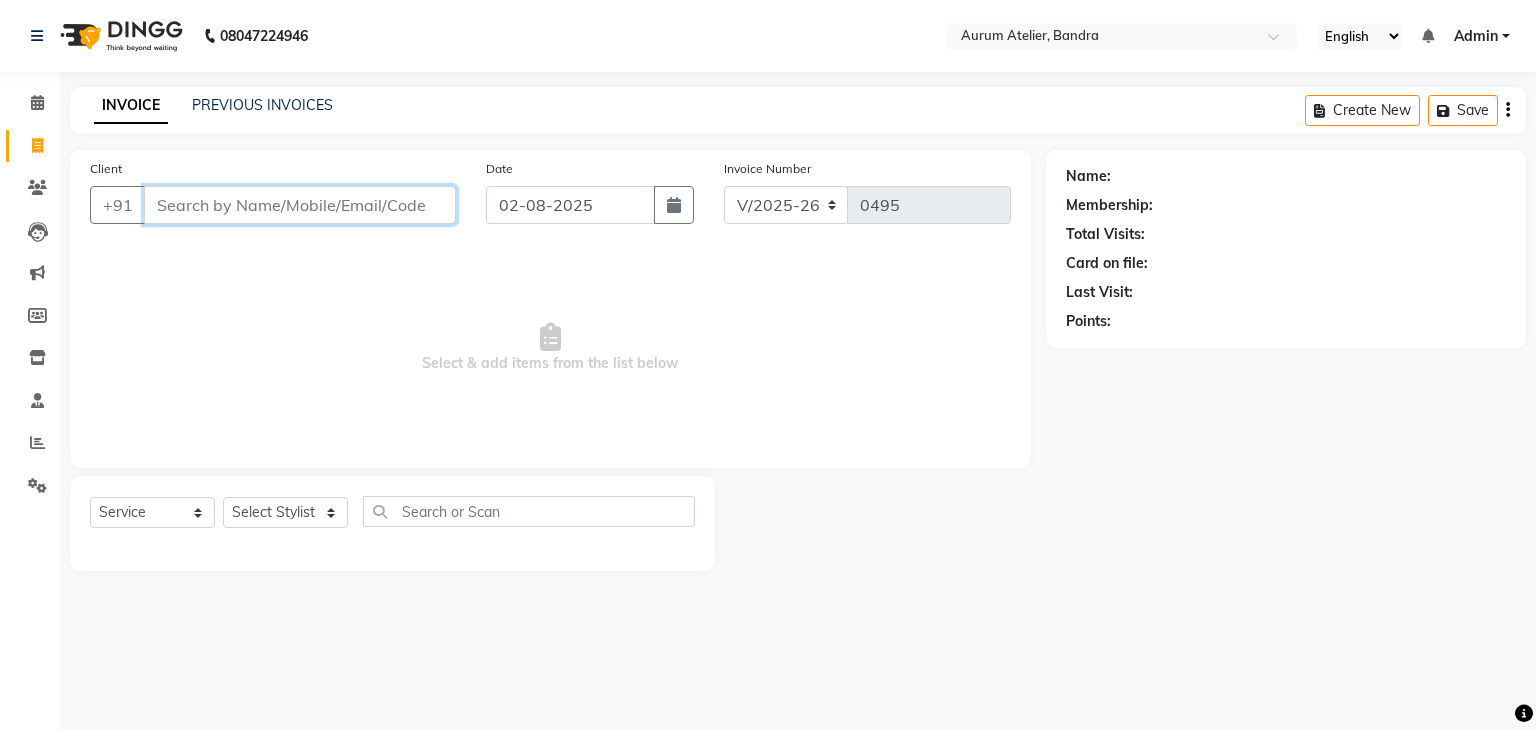 click on "Client" at bounding box center [300, 205] 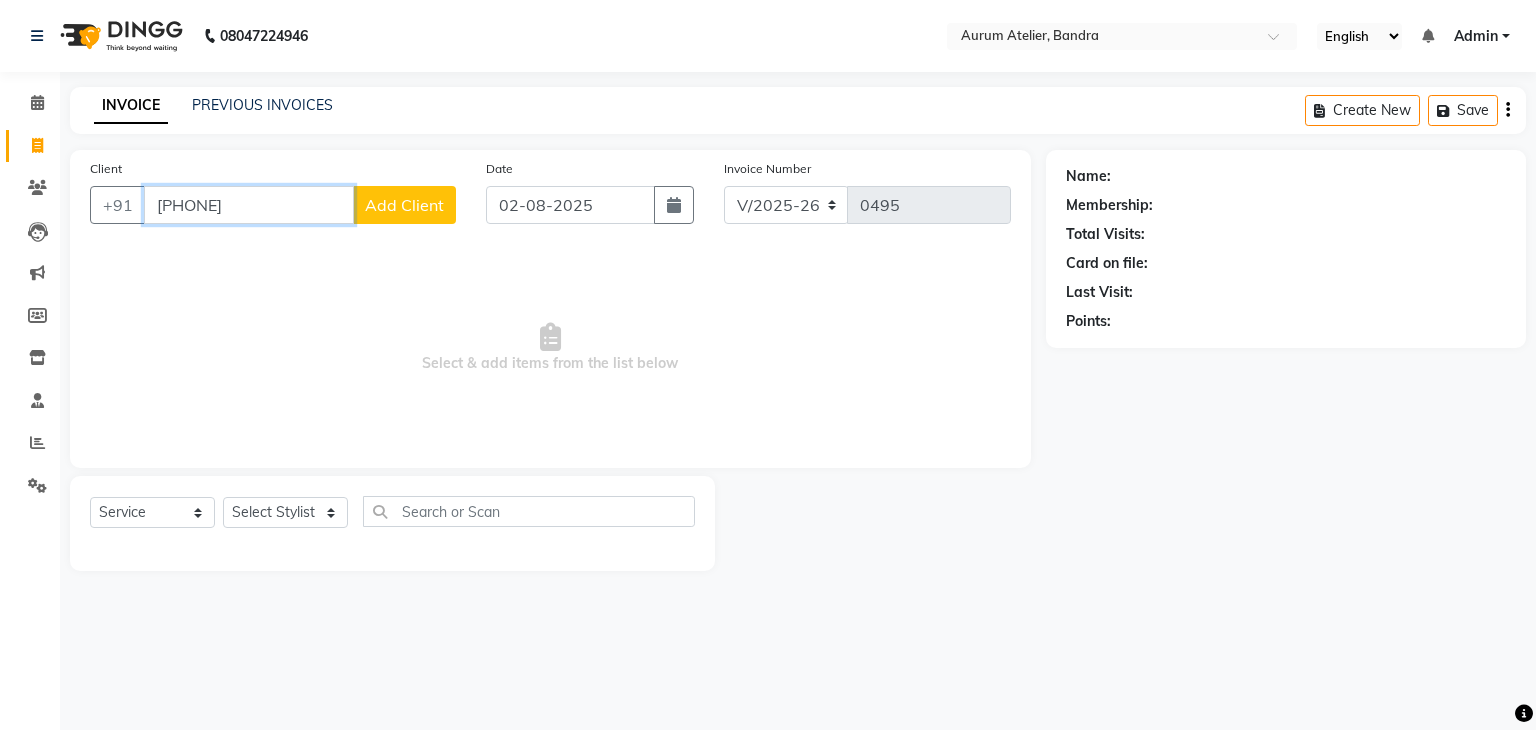 type on "[PHONE]" 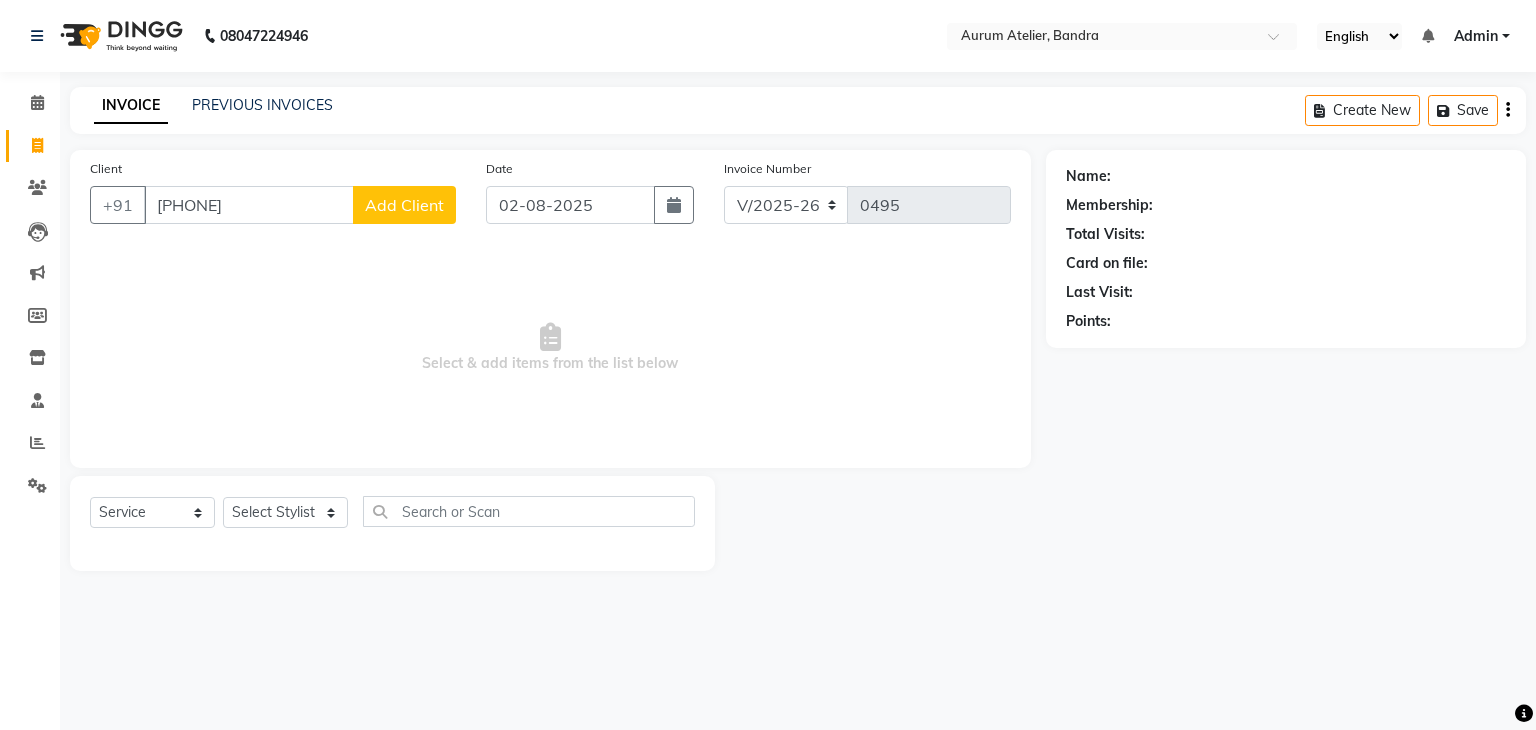 click on "Add Client" 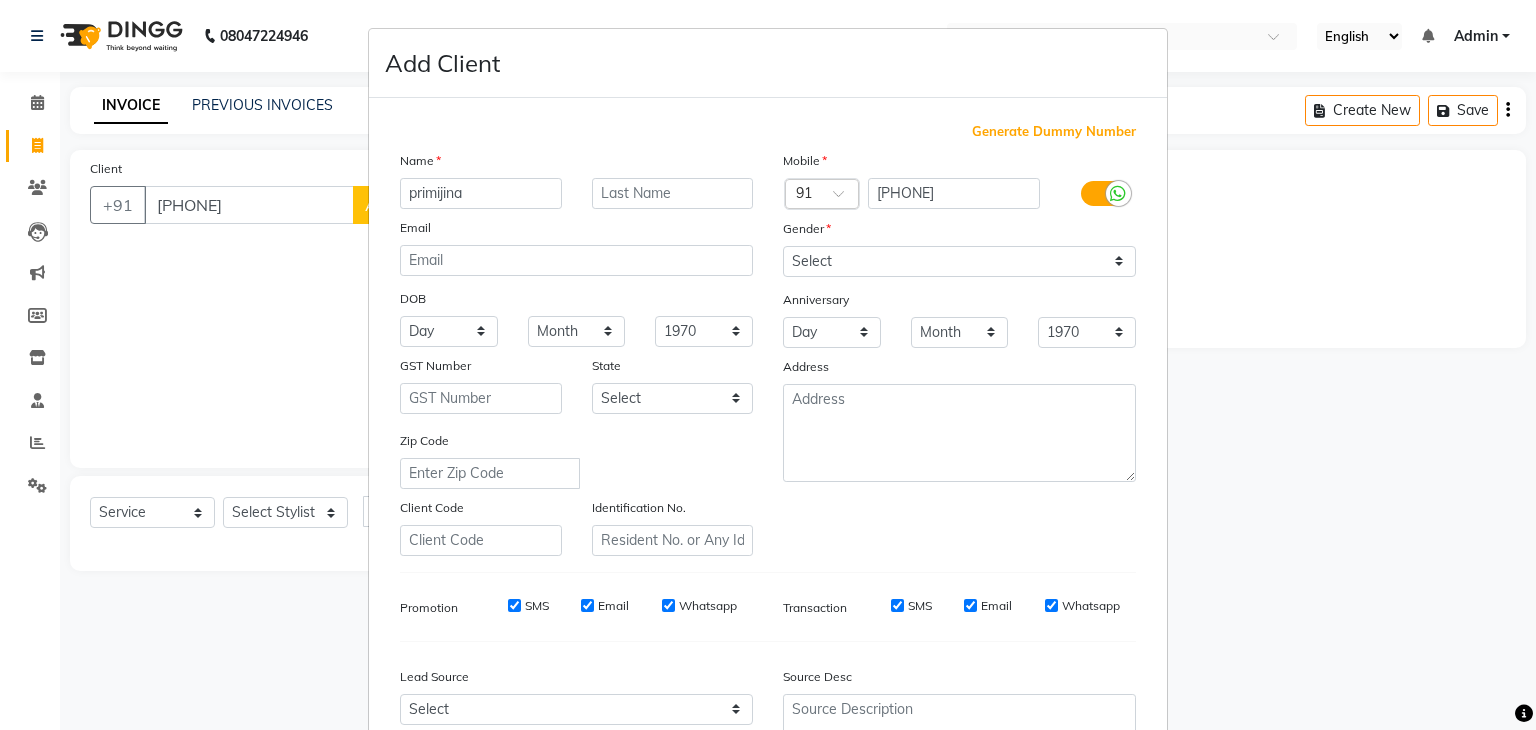 type on "primijina" 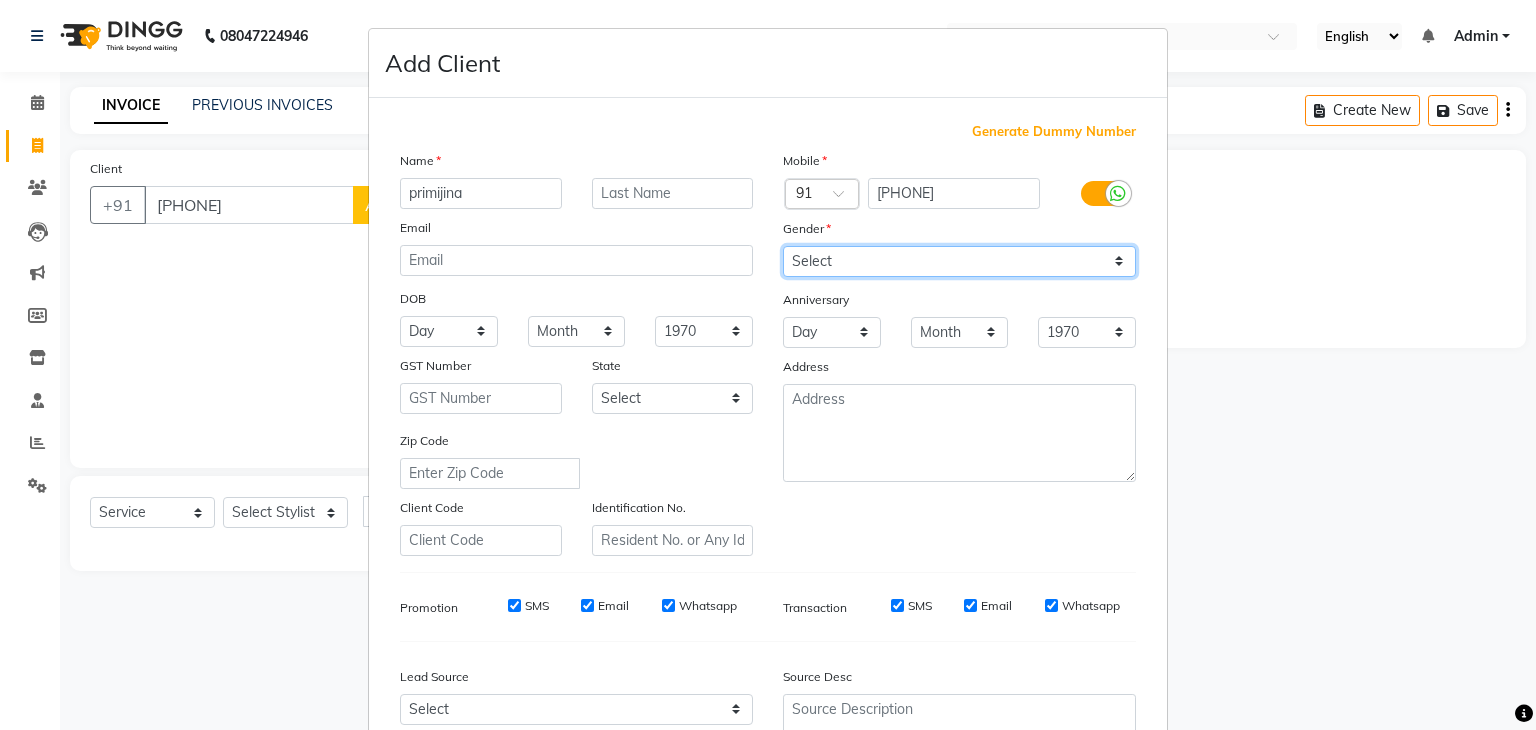 click on "Select Male Female Other Prefer Not To Say" at bounding box center [959, 261] 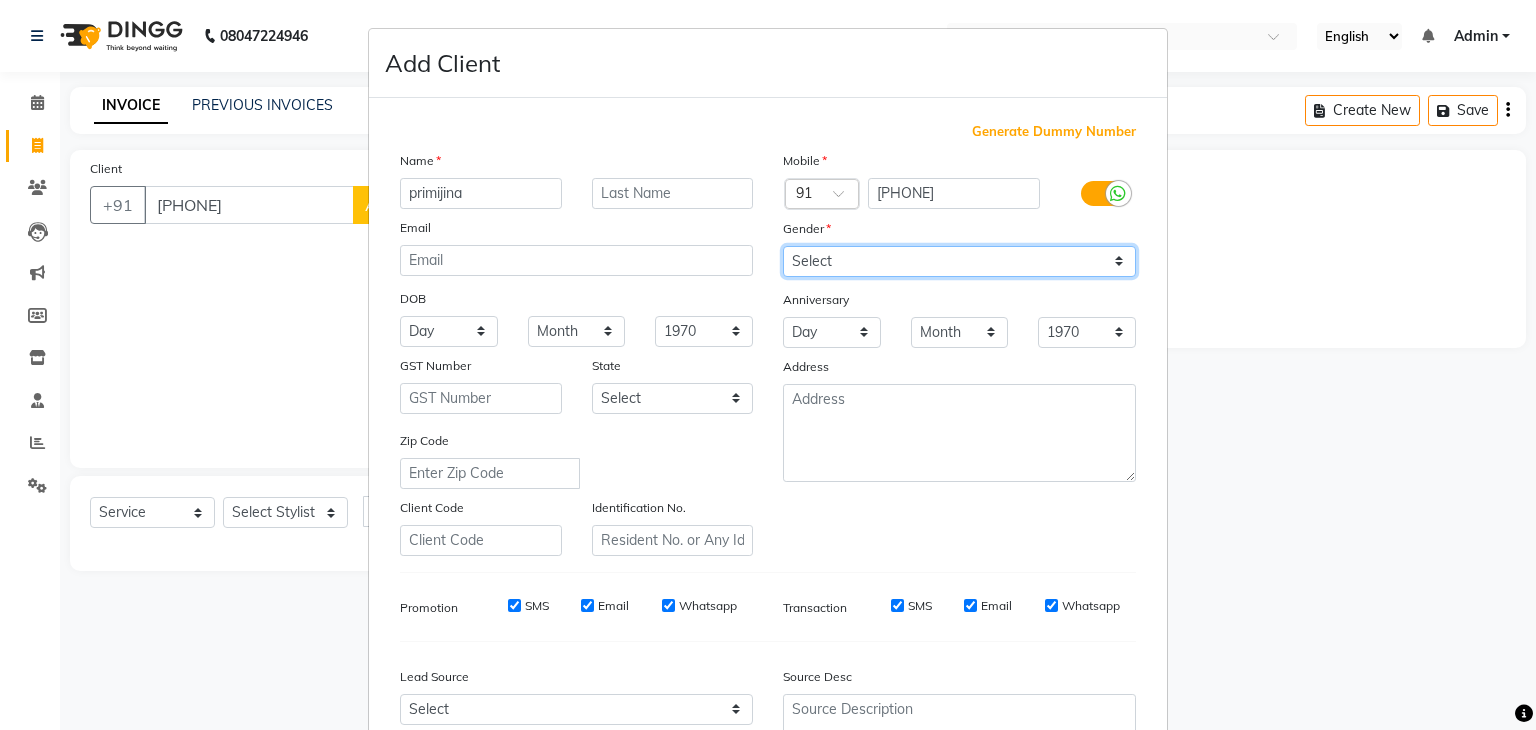 select on "female" 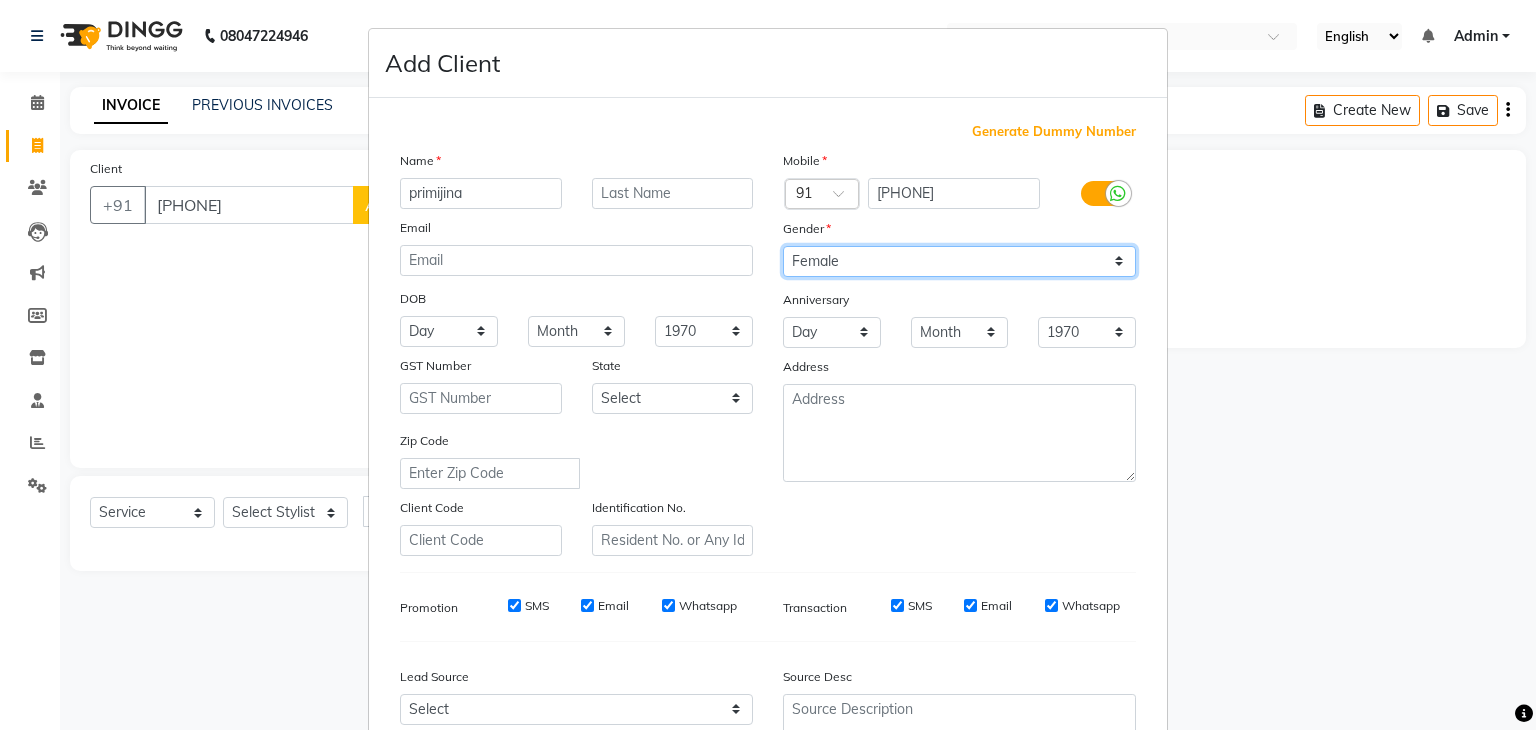 click on "Select Male Female Other Prefer Not To Say" at bounding box center (959, 261) 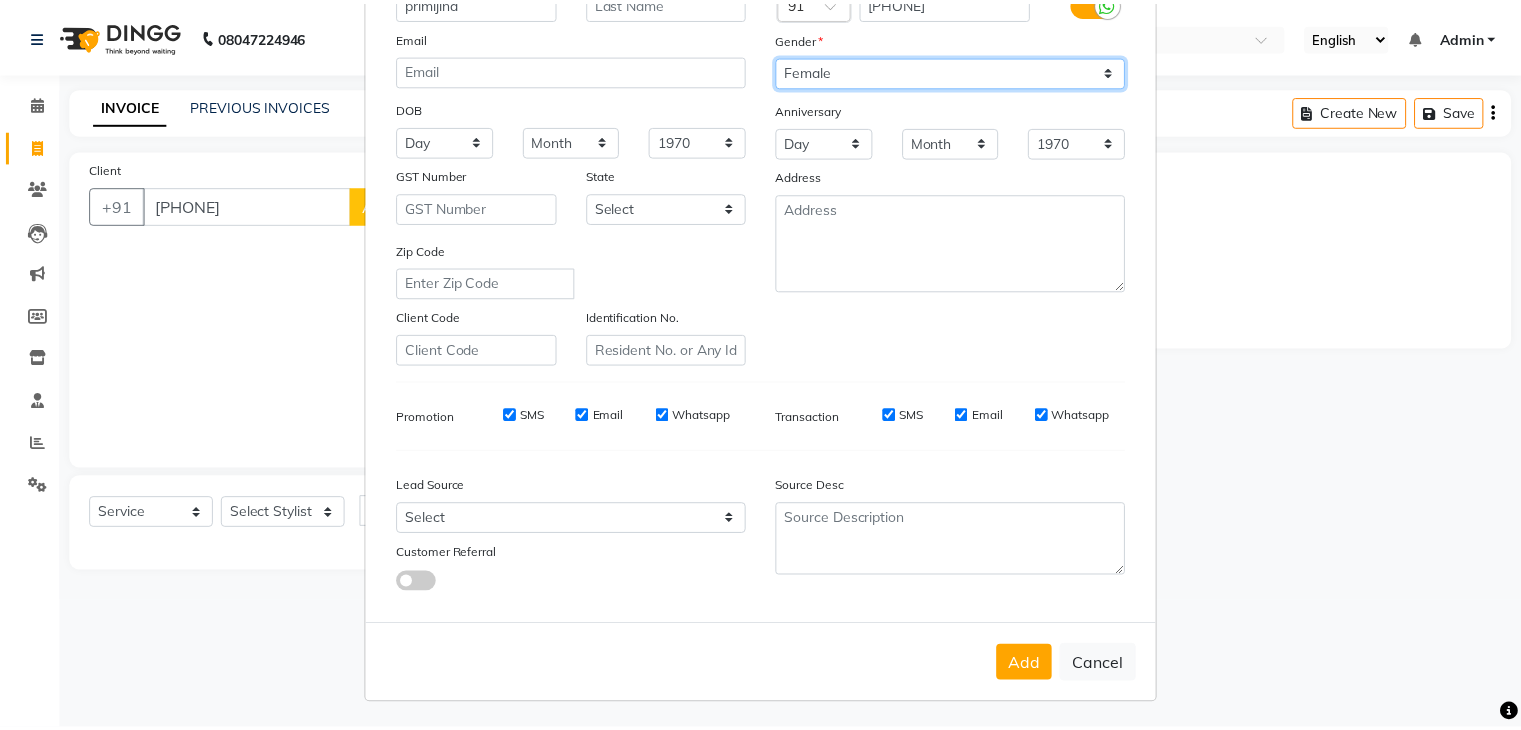 scroll, scrollTop: 203, scrollLeft: 0, axis: vertical 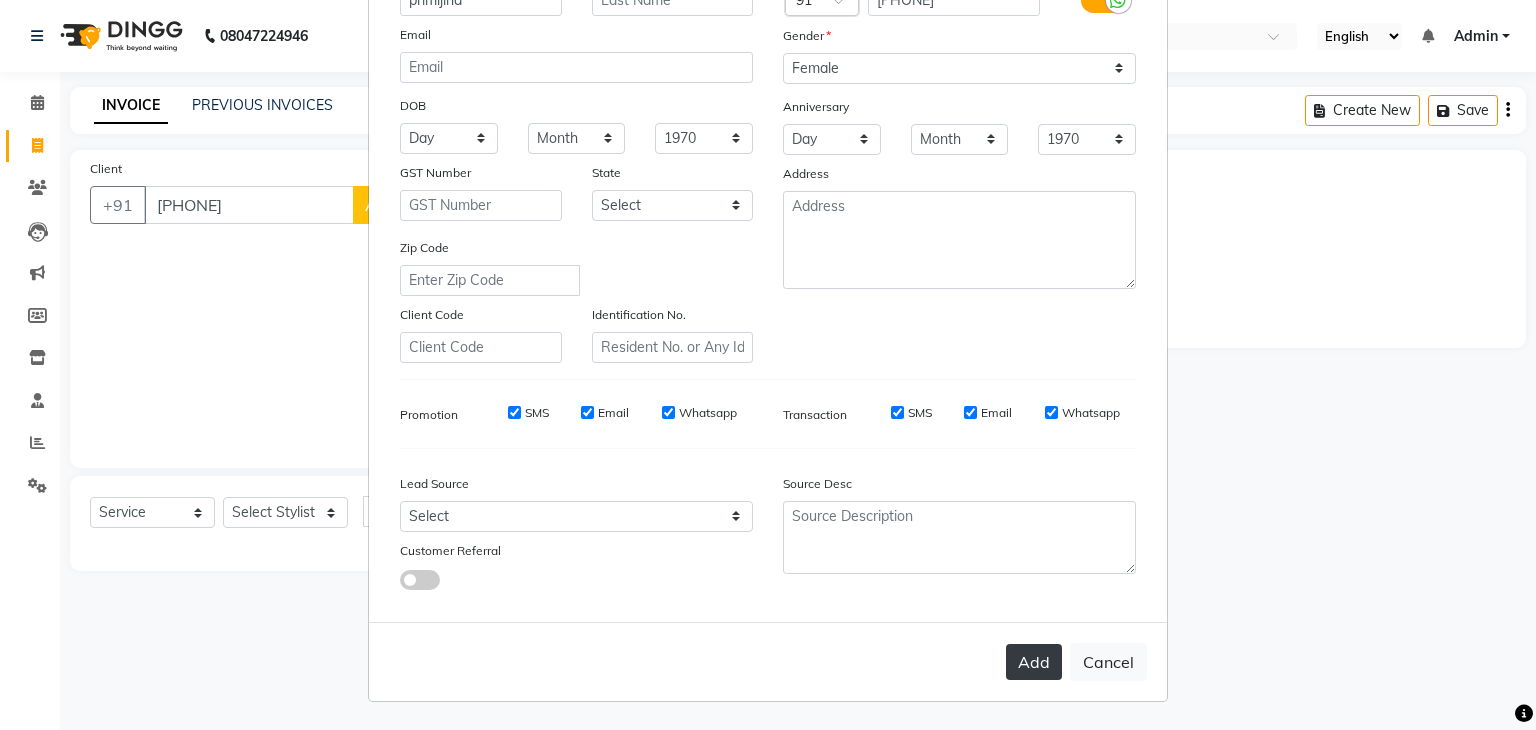click on "Add" at bounding box center (1034, 662) 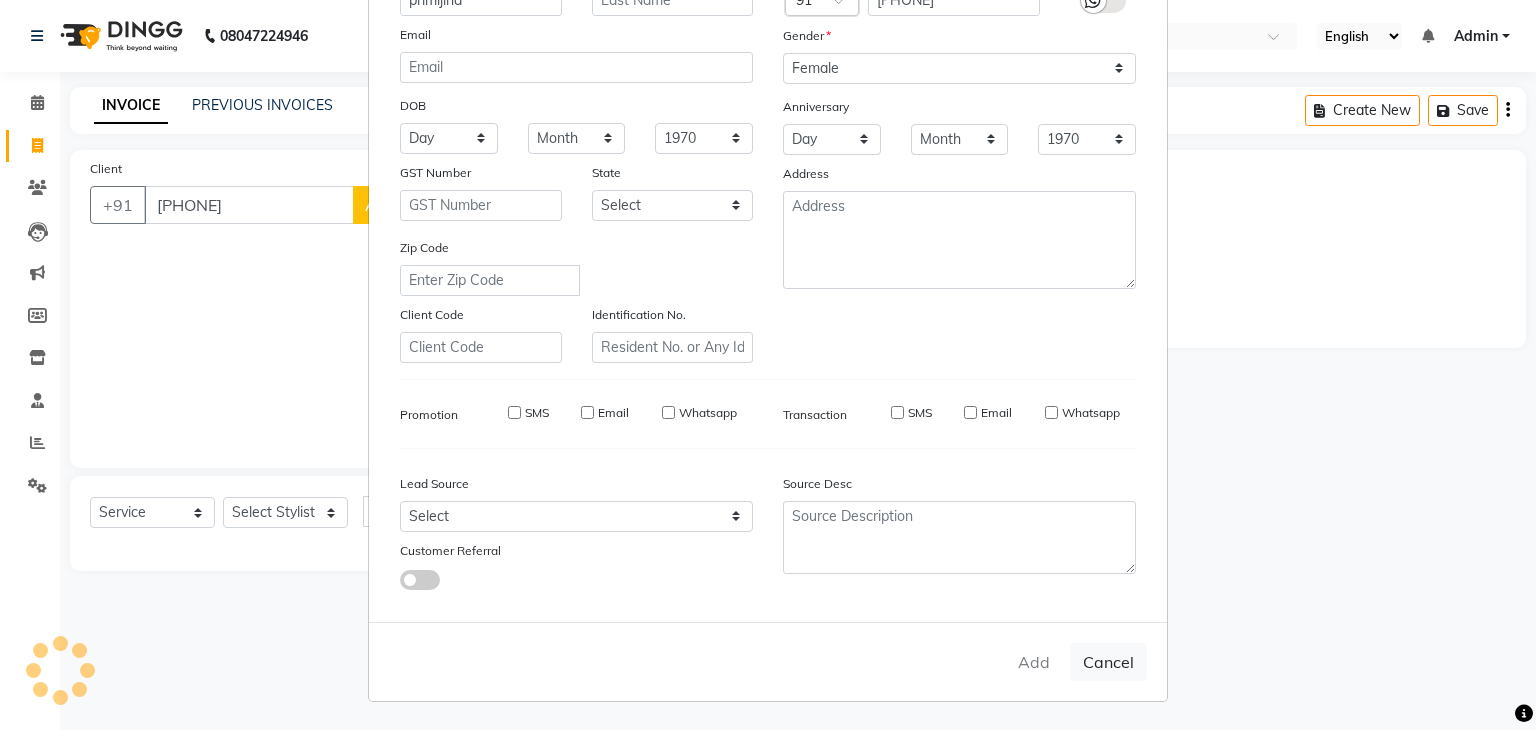 type 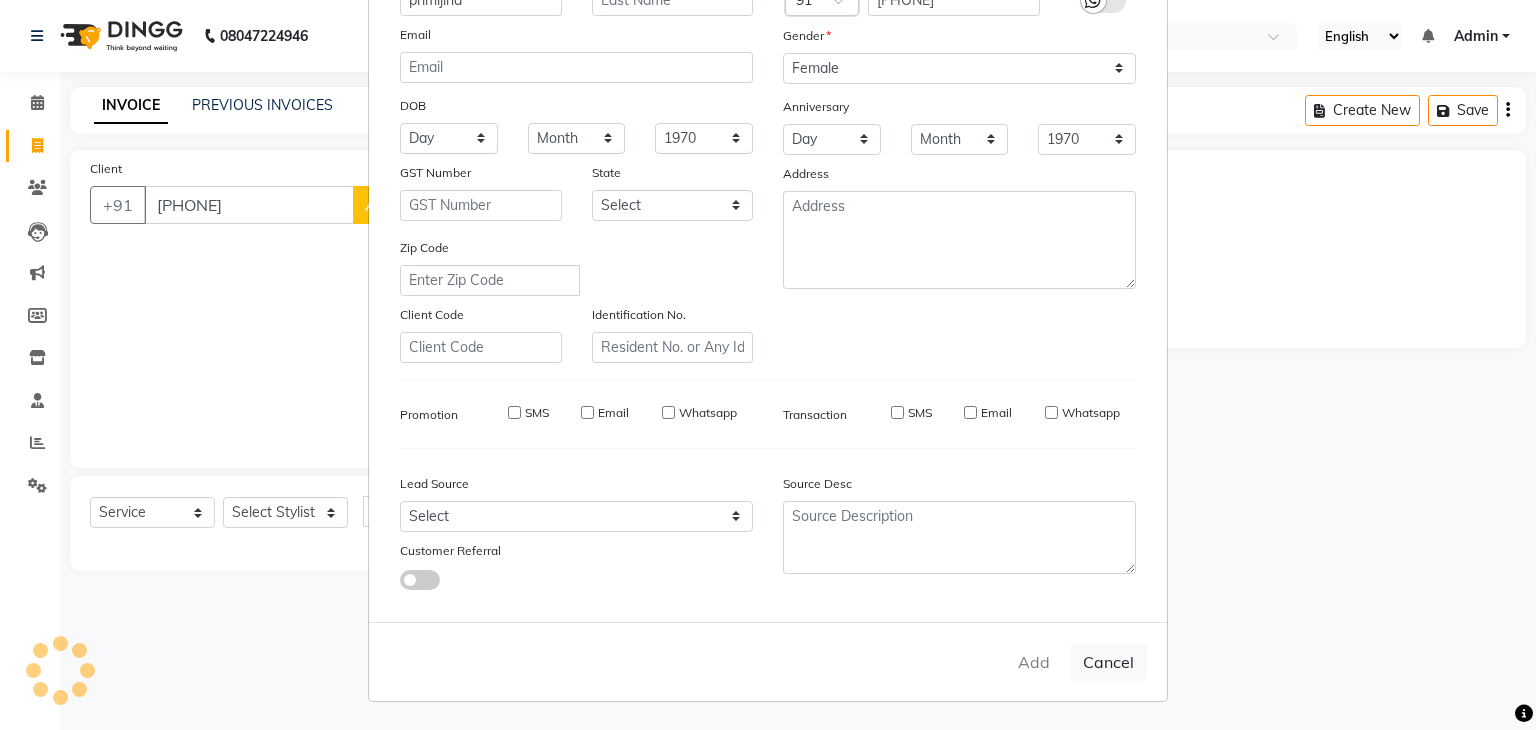 select 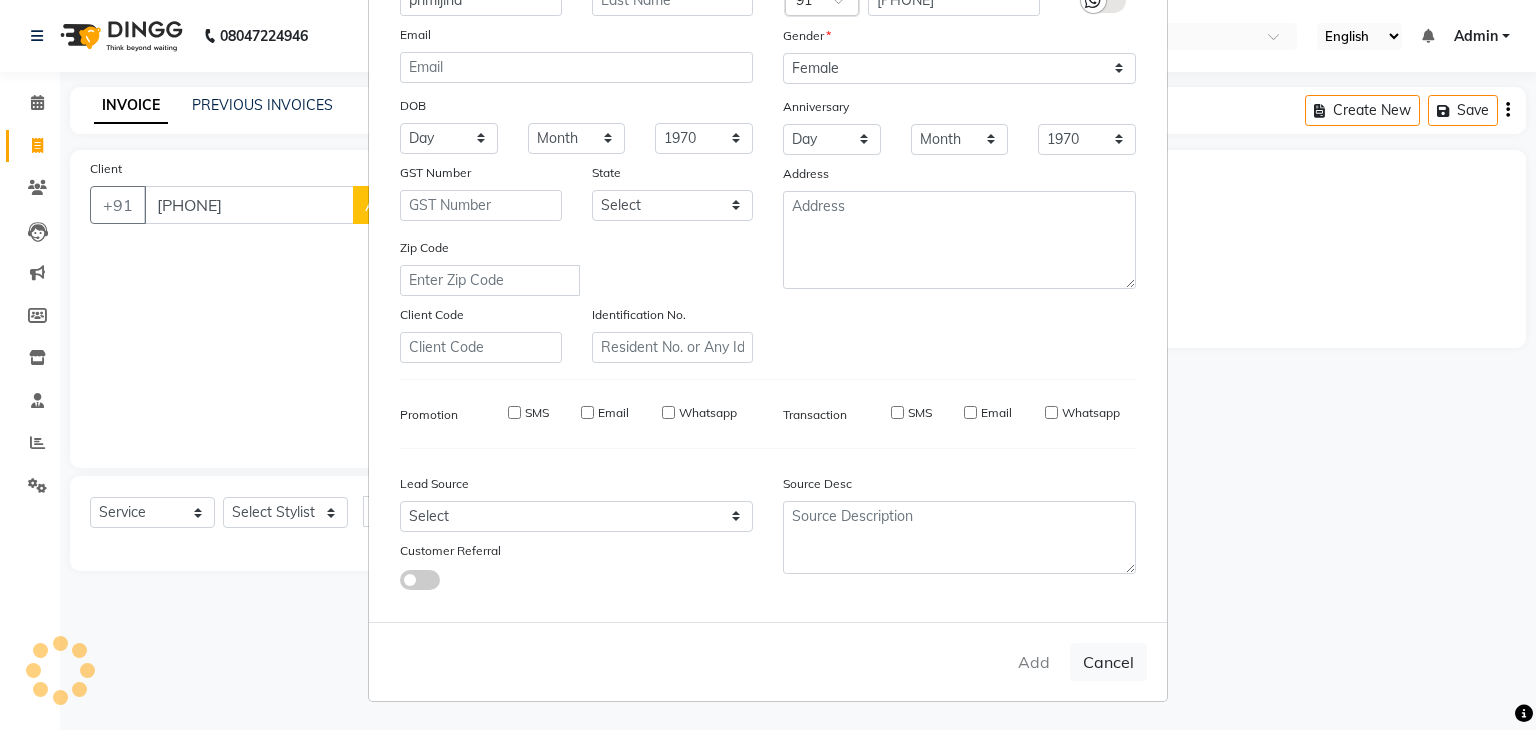 select 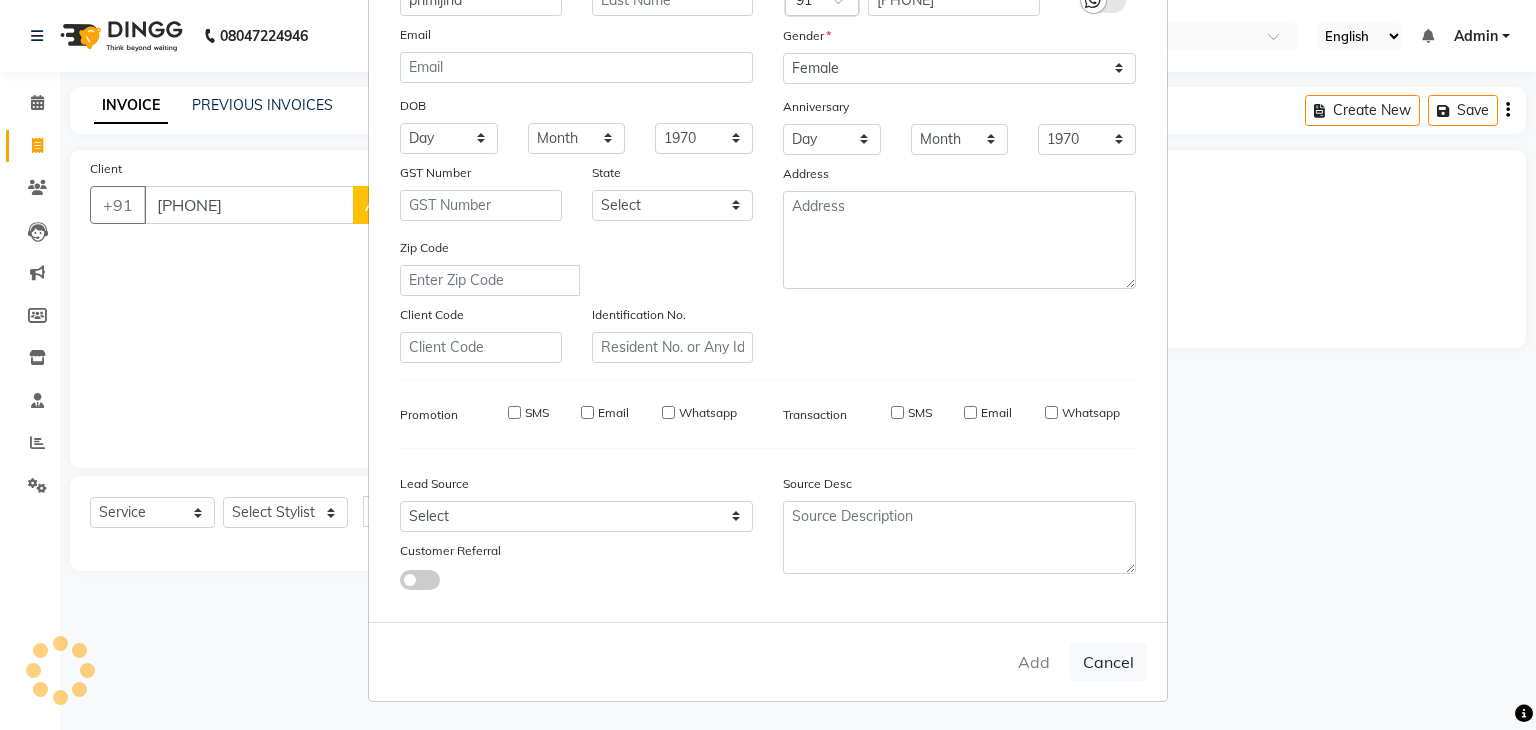 select 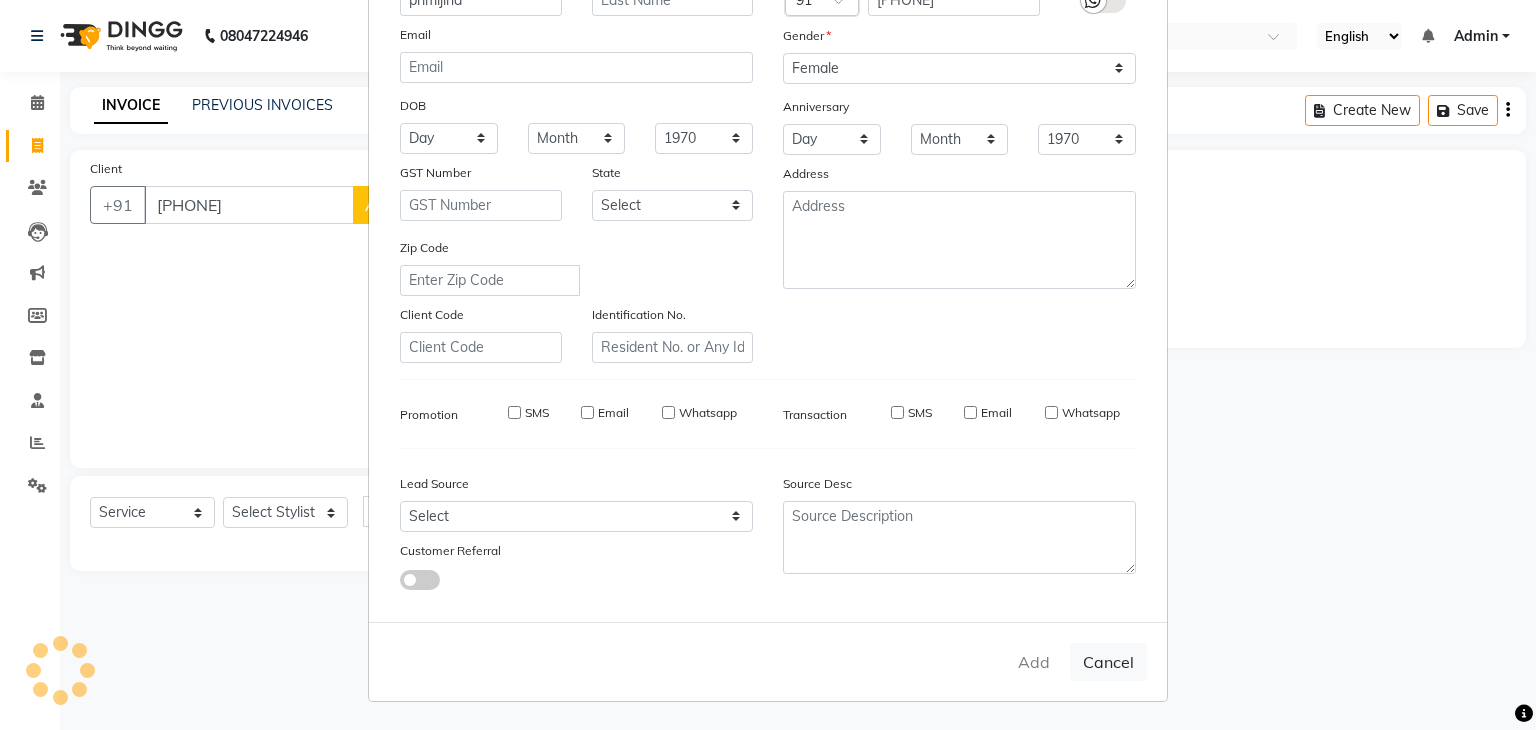 checkbox on "false" 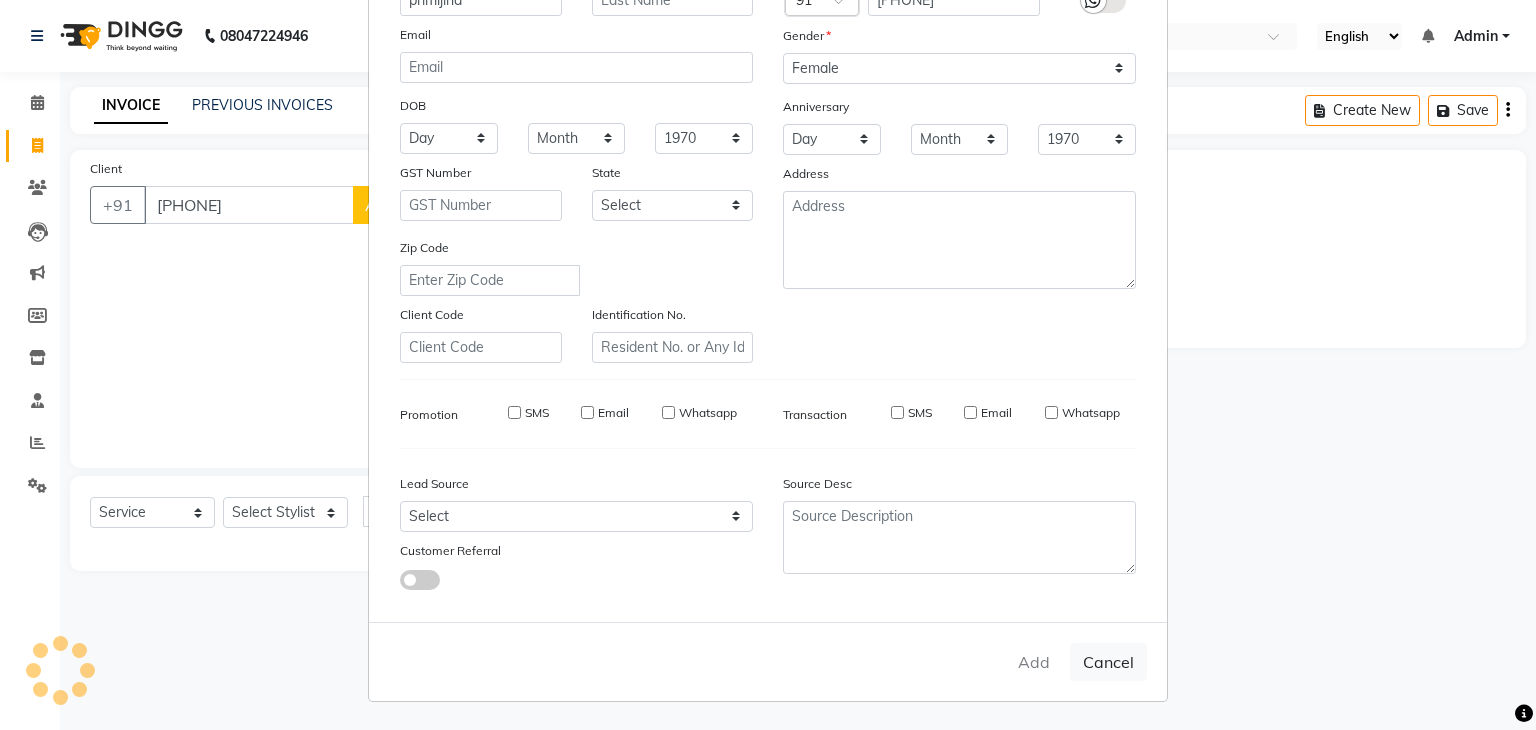 checkbox on "false" 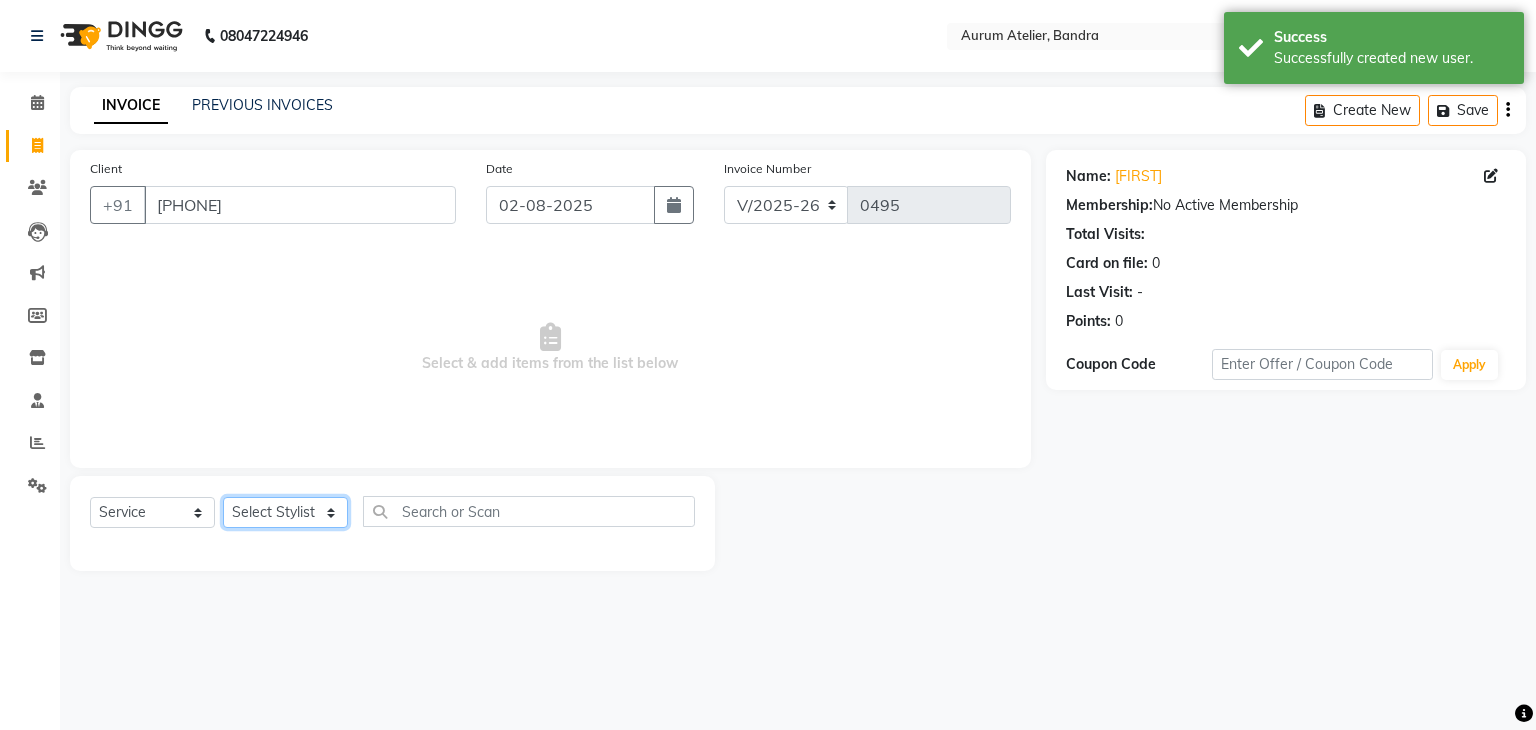 click on "Select Stylist AHSAN [FIRST] [LAST] DIKSHITA Kaleem salmani Praveen bhandari Preet sanjay Sultan hawari TEHSIN vishes" 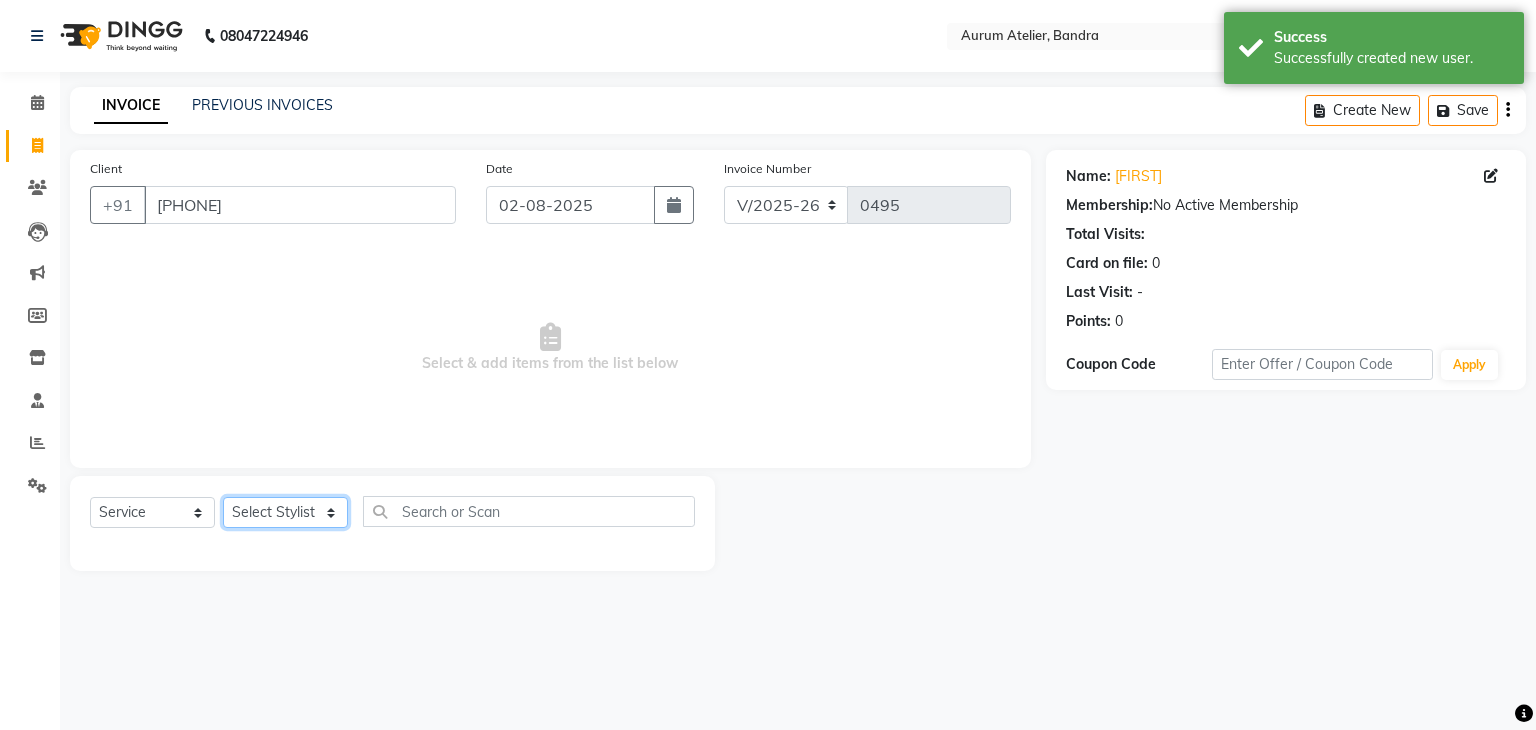 select on "66084" 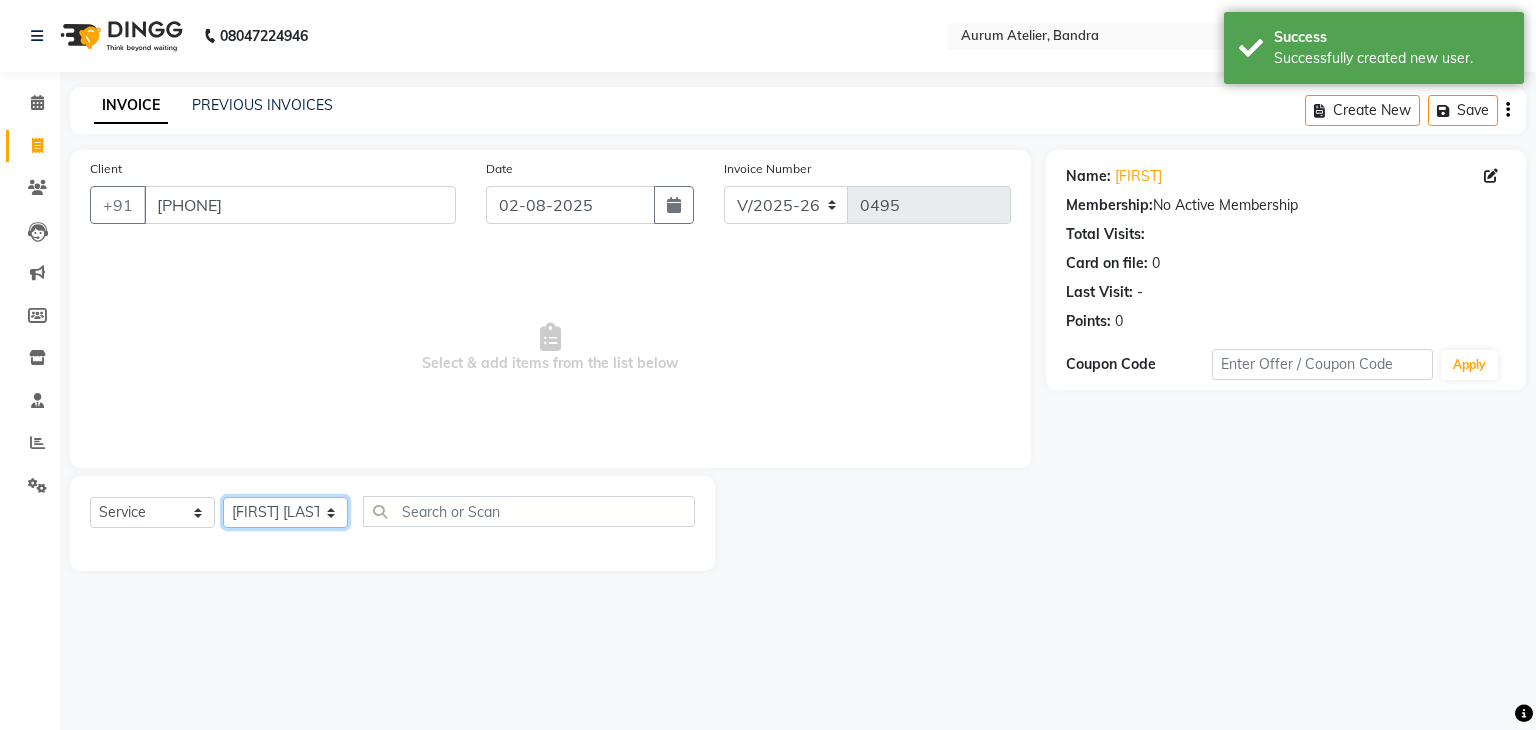 click on "Select Stylist AHSAN [FIRST] [LAST] DIKSHITA Kaleem salmani Praveen bhandari Preet sanjay Sultan hawari TEHSIN vishes" 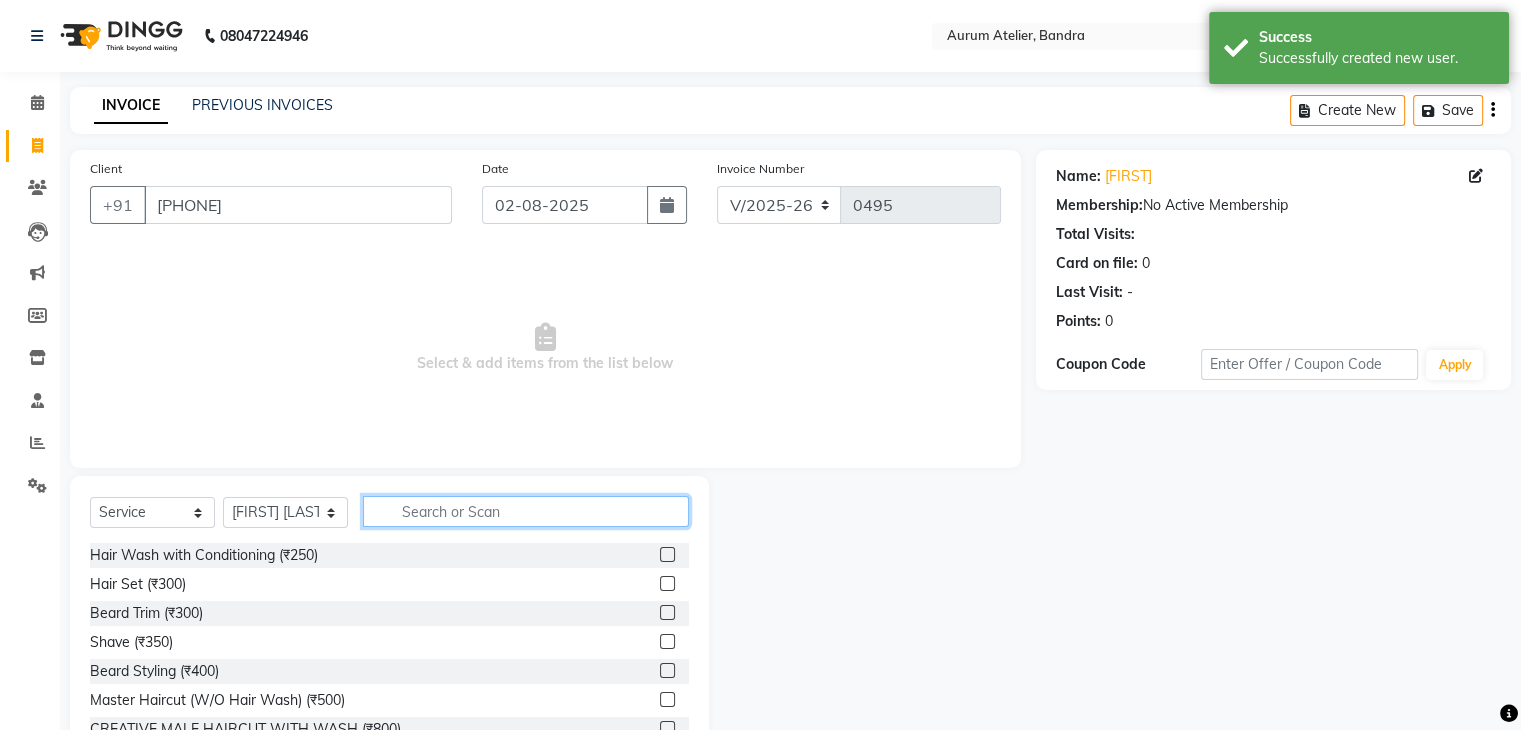 click 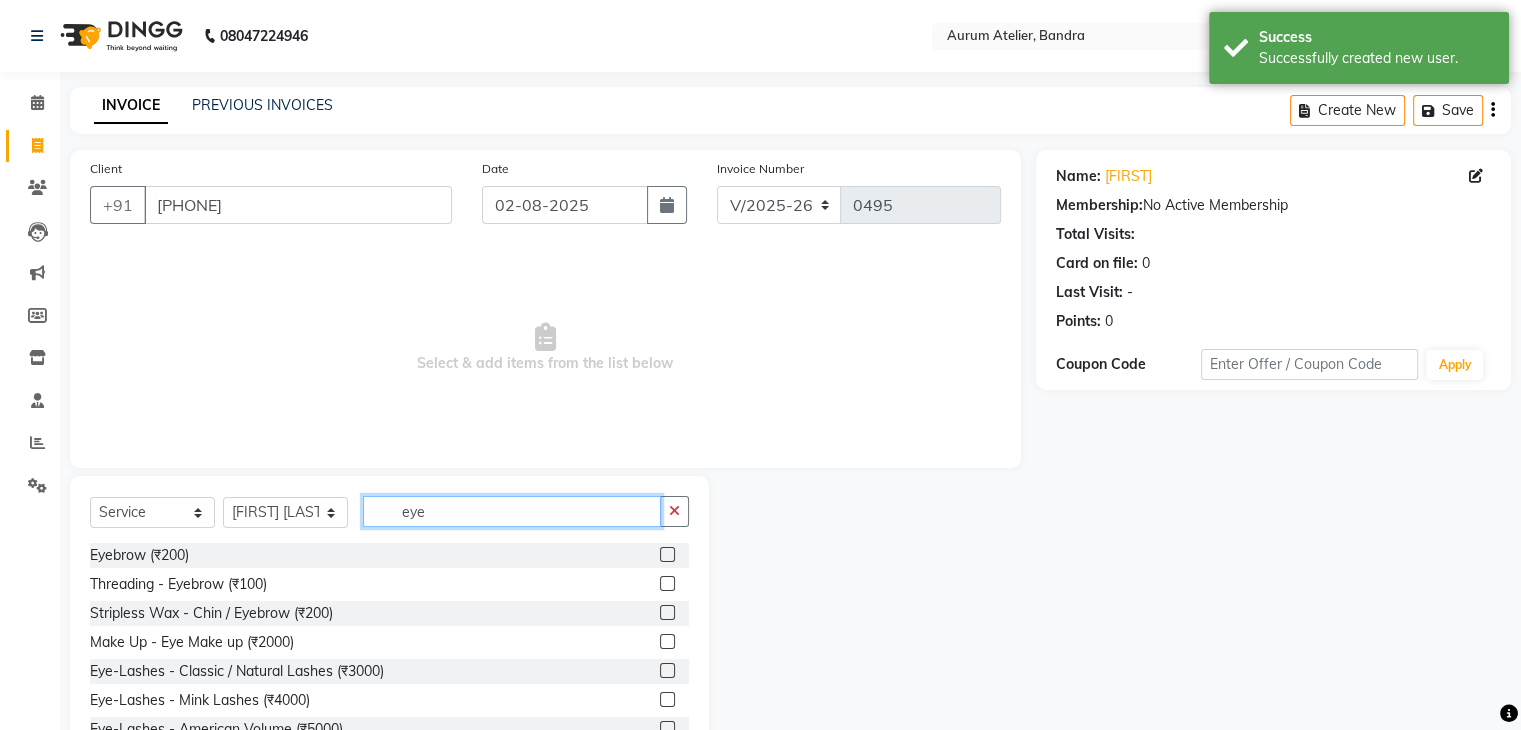 type on "eye" 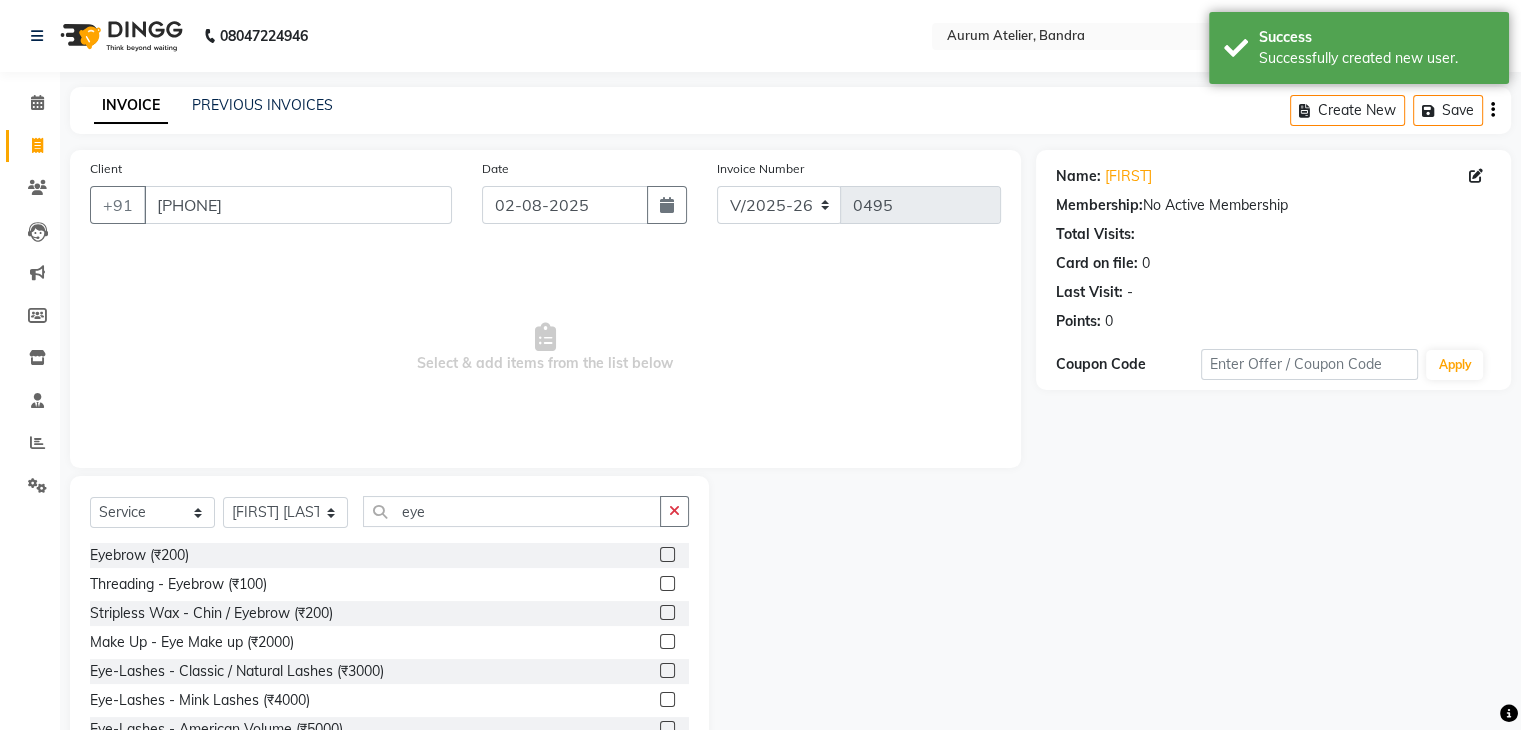 click 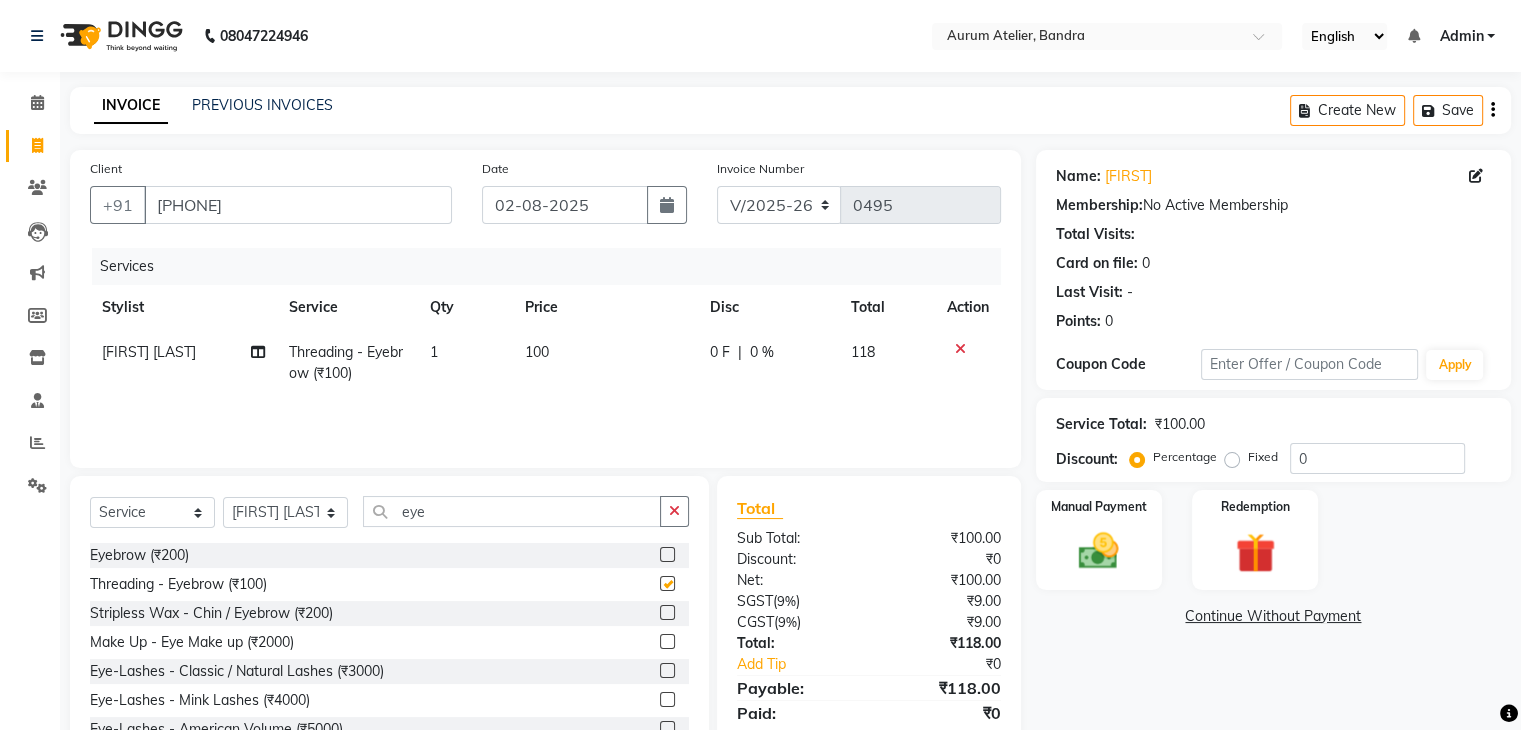 checkbox on "false" 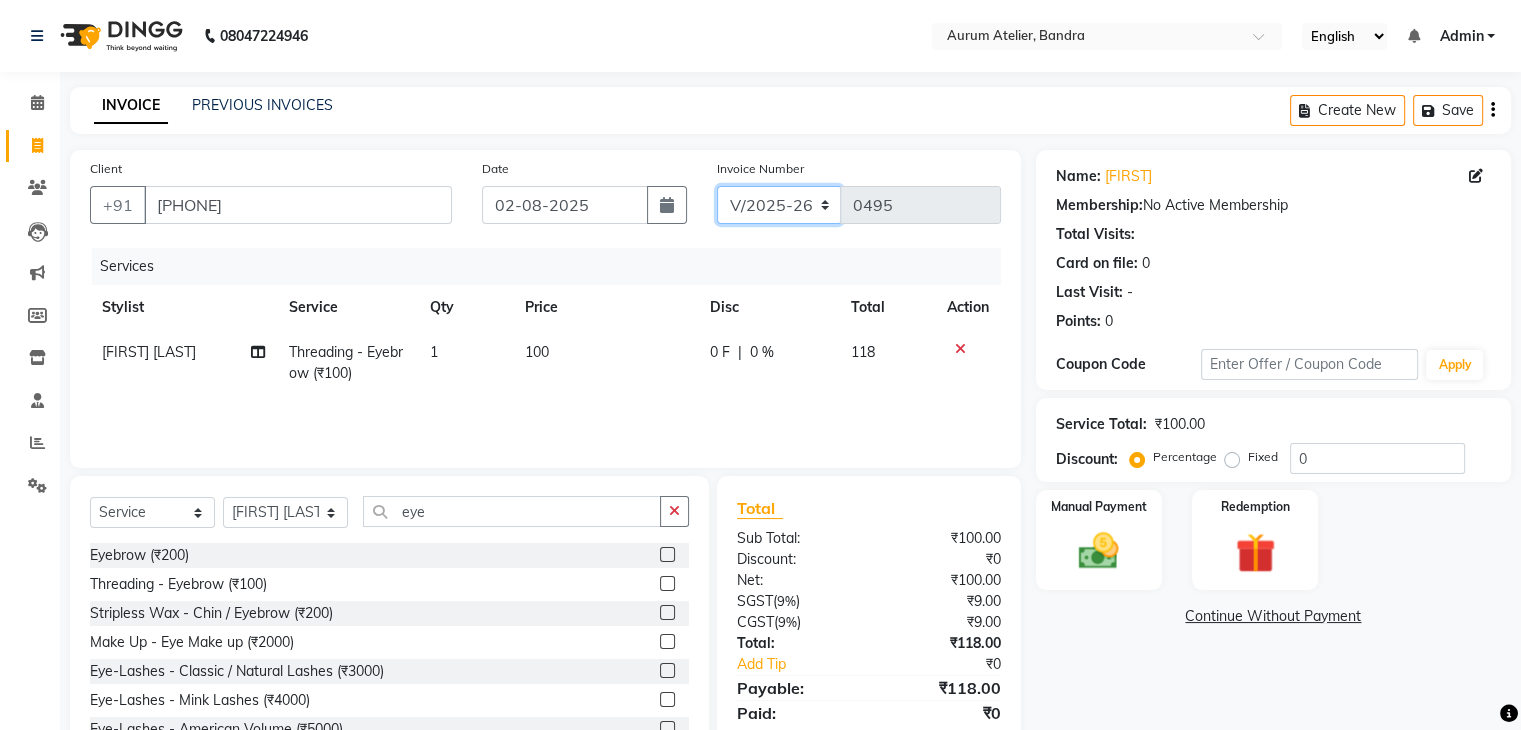 click on "C/2025-26 V/2025 V/2025-26" 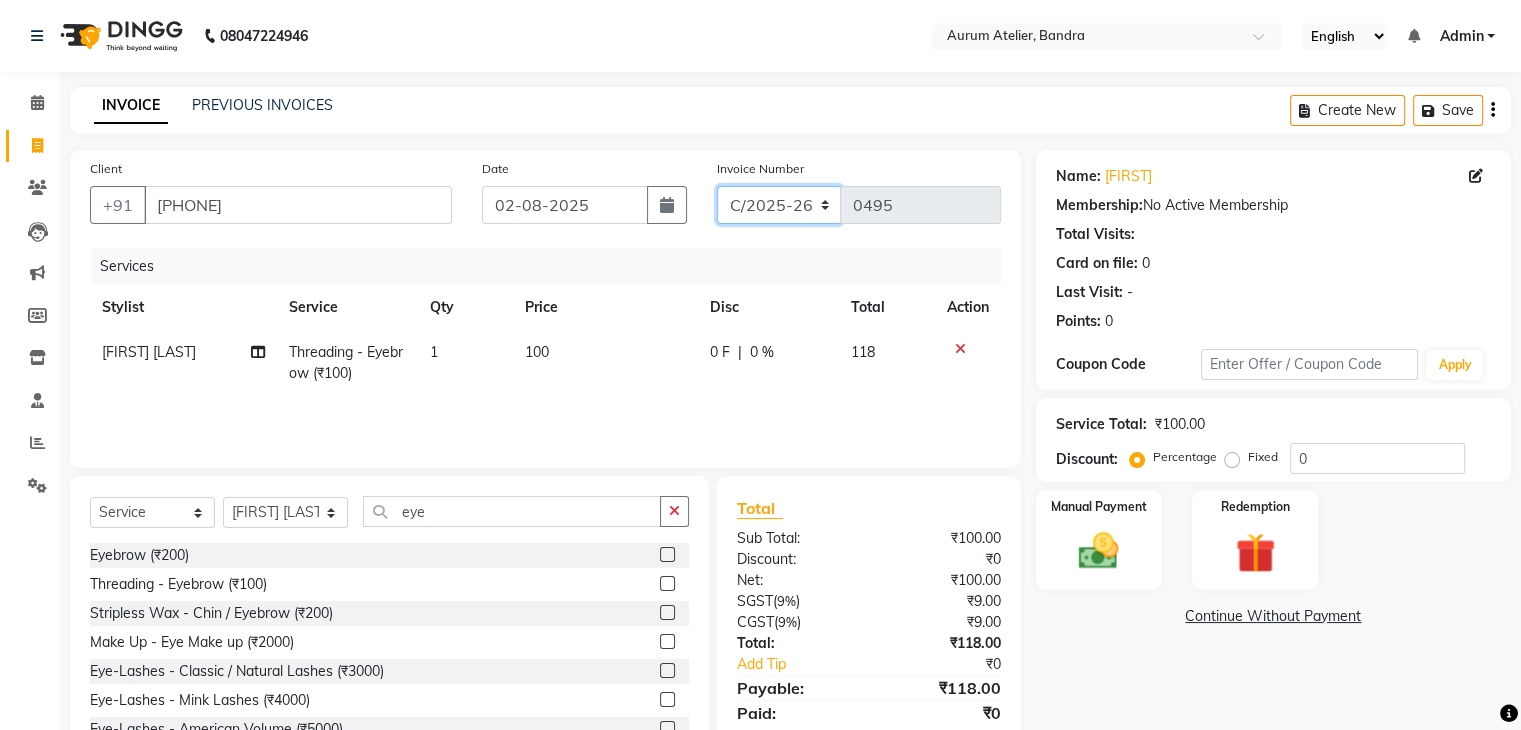 click on "C/2025-26 V/2025 V/2025-26" 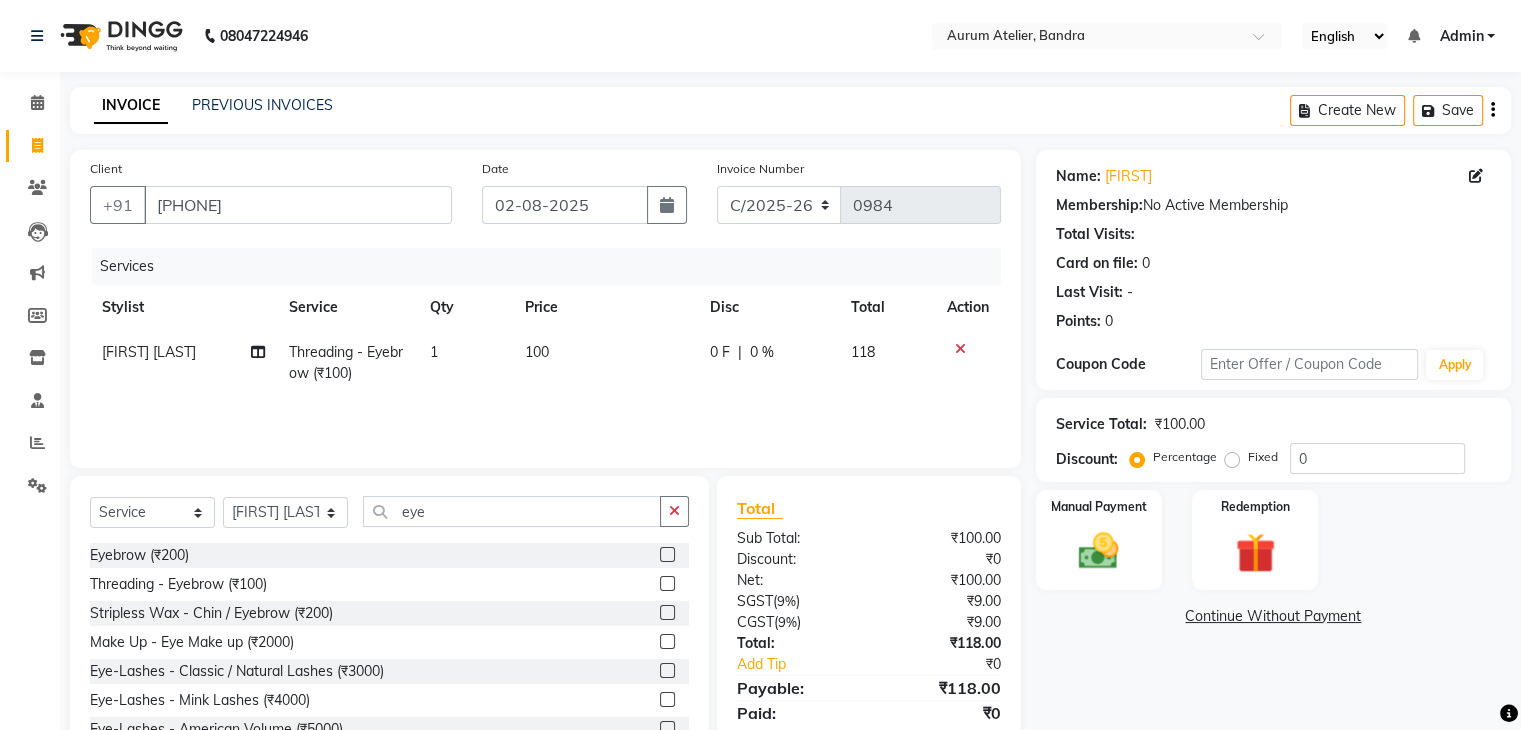 click 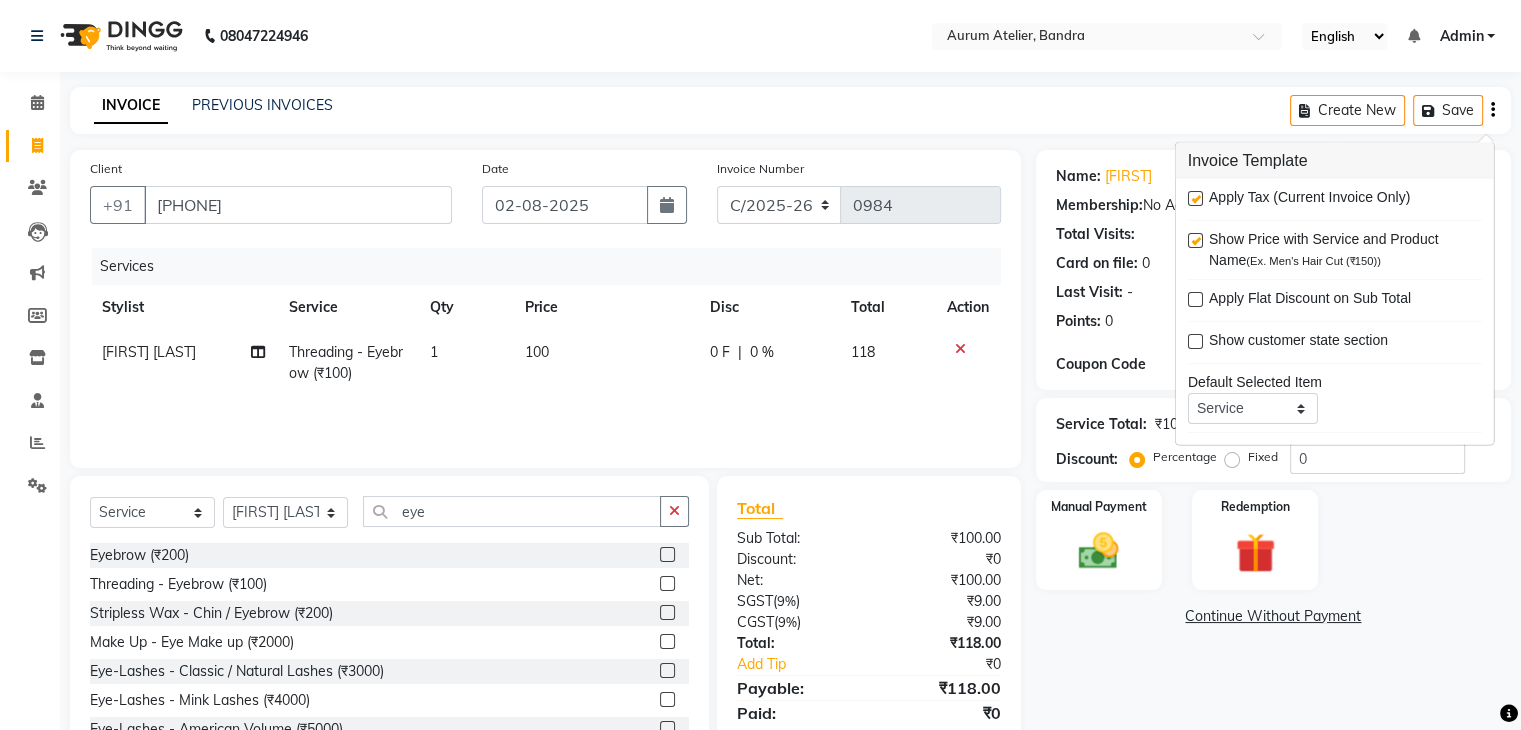 click at bounding box center (1195, 198) 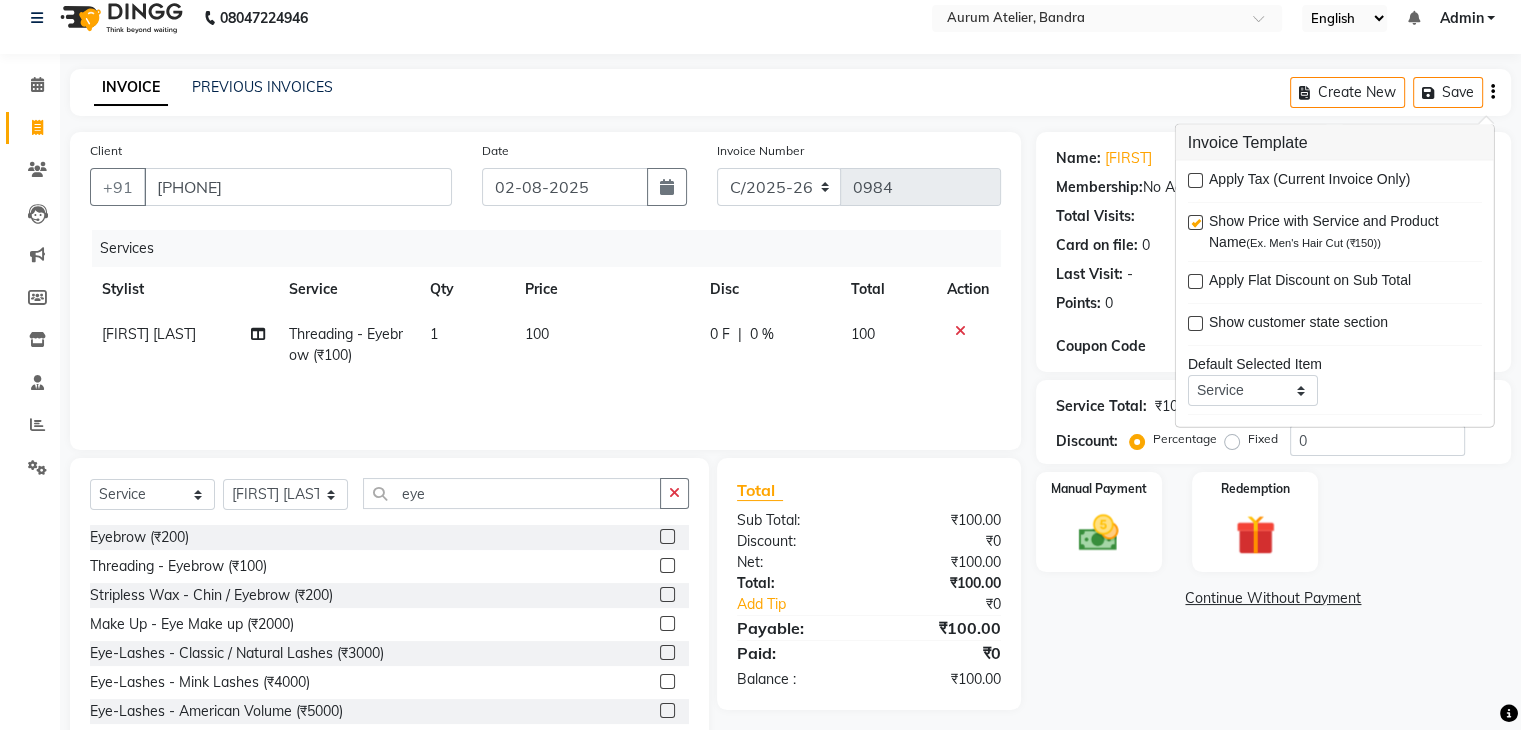 scroll, scrollTop: 72, scrollLeft: 0, axis: vertical 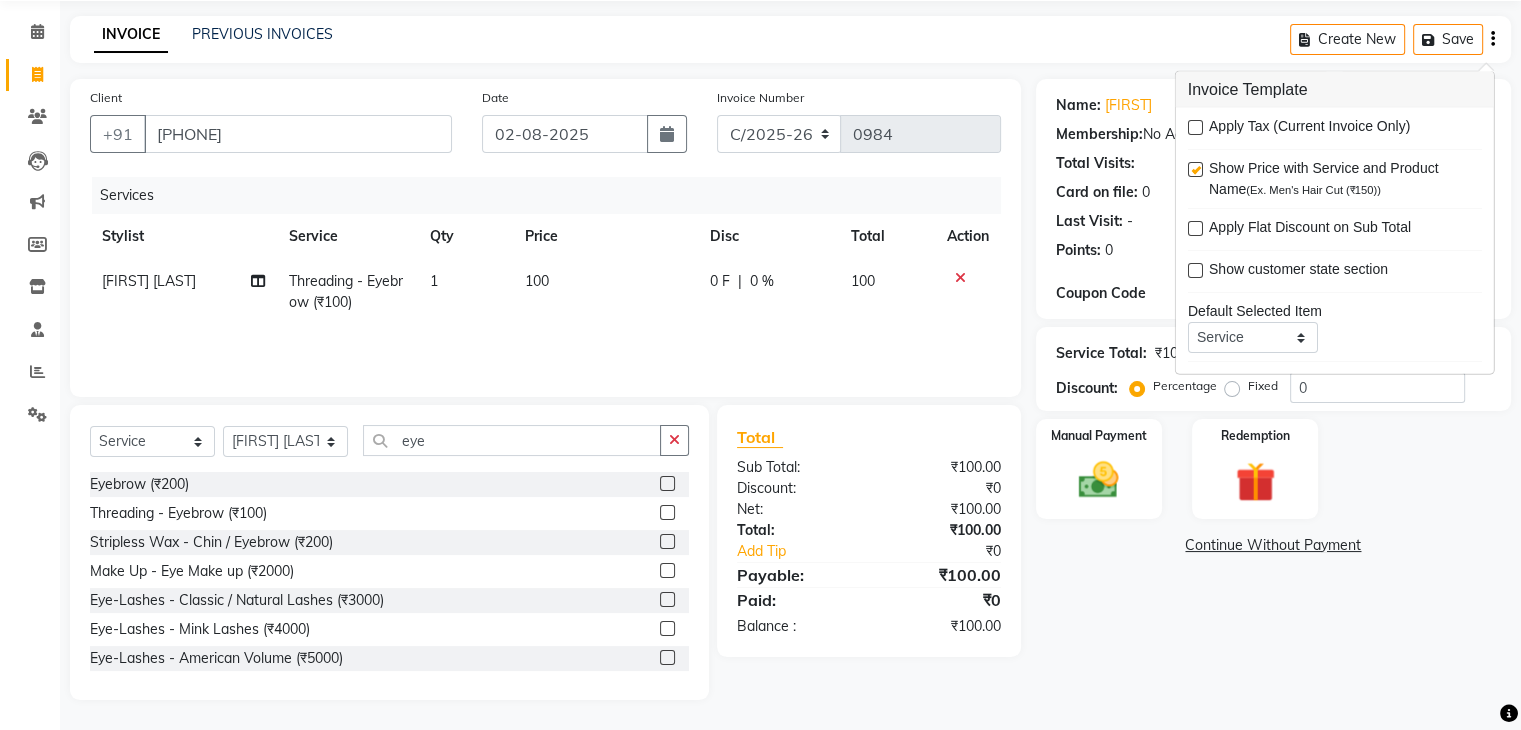 click on "100" 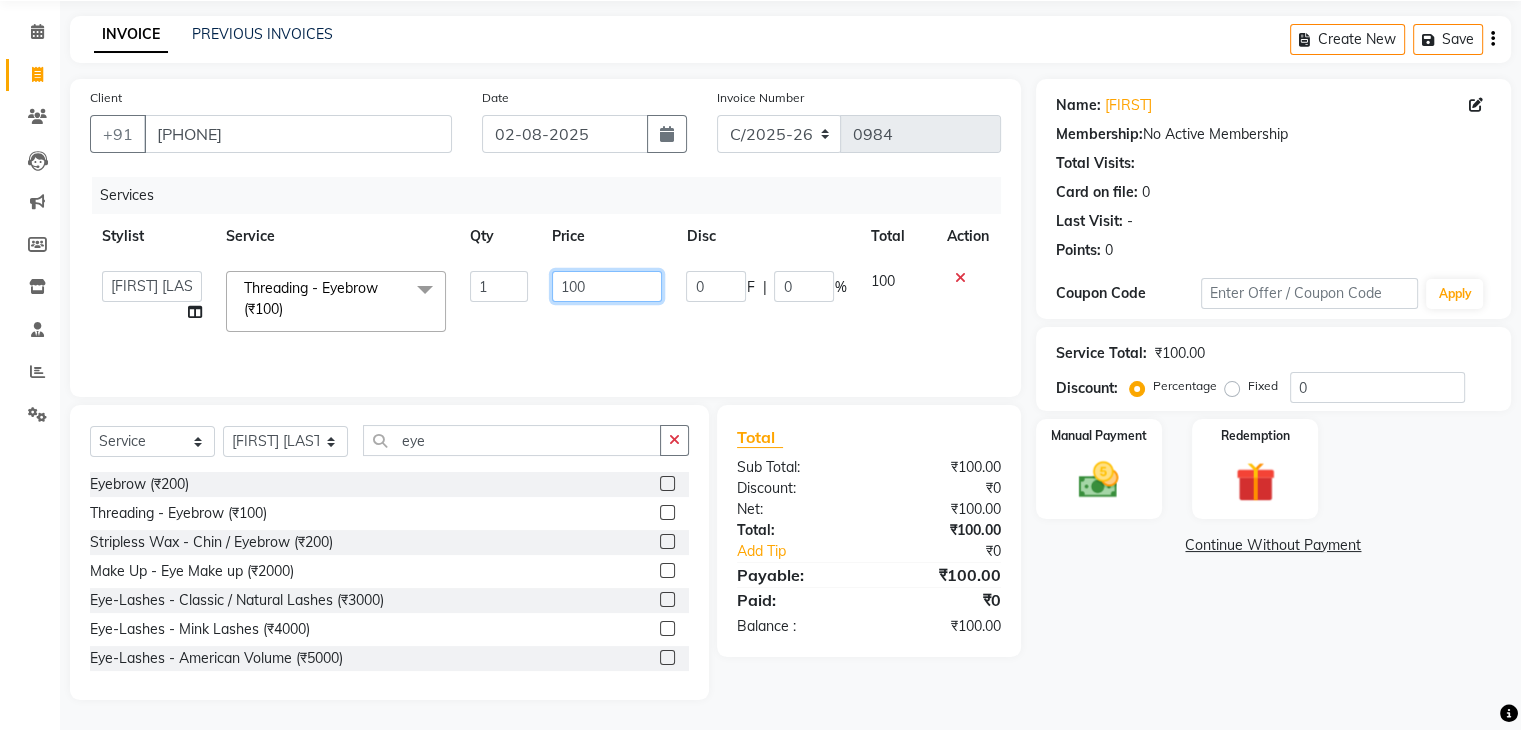 click on "100" 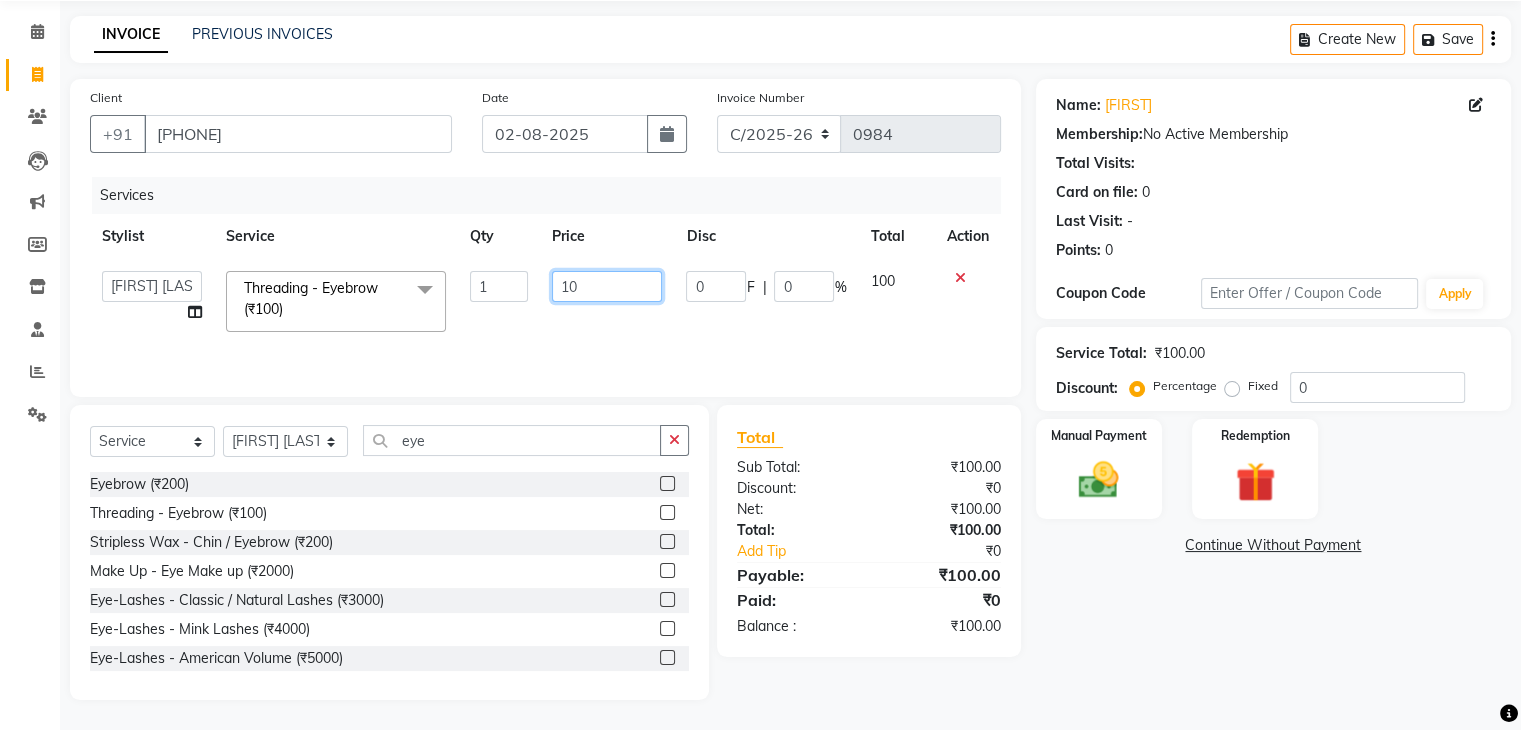 type on "1" 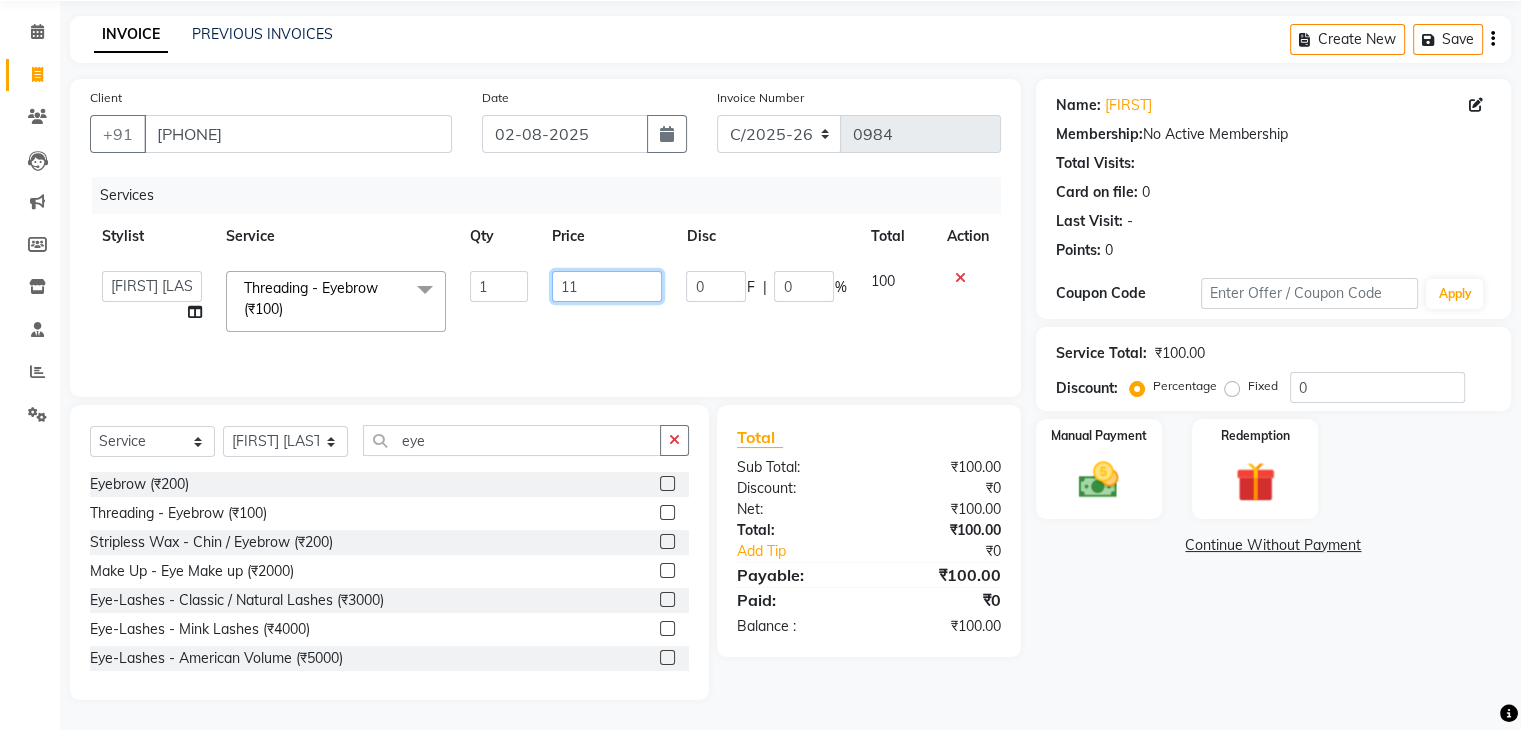 type on "118" 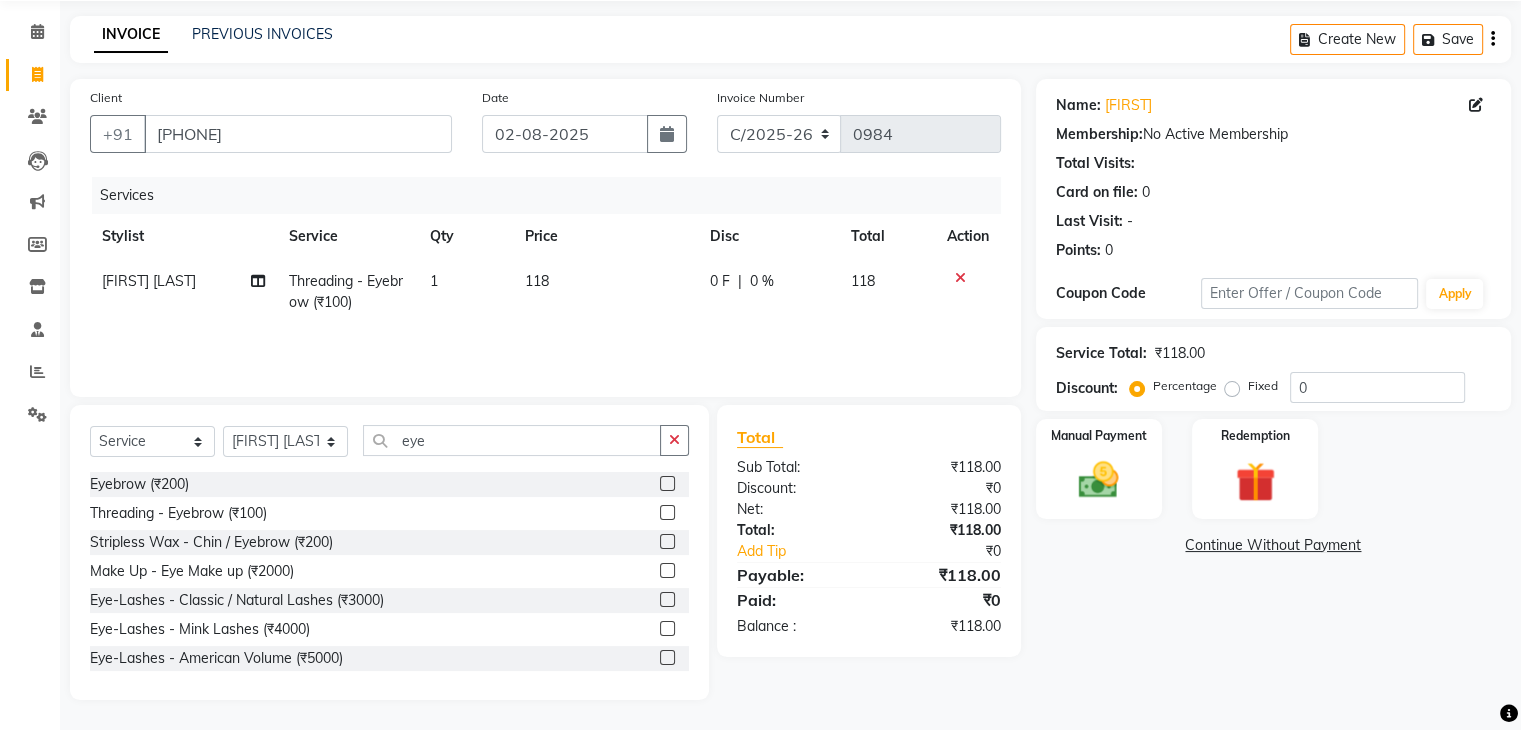 click on "Services Stylist Service Qty Price Disc Total Action Aishwariya chariya Threading - Eyebrow (₹100) 1 118 0 F | 0 % 118" 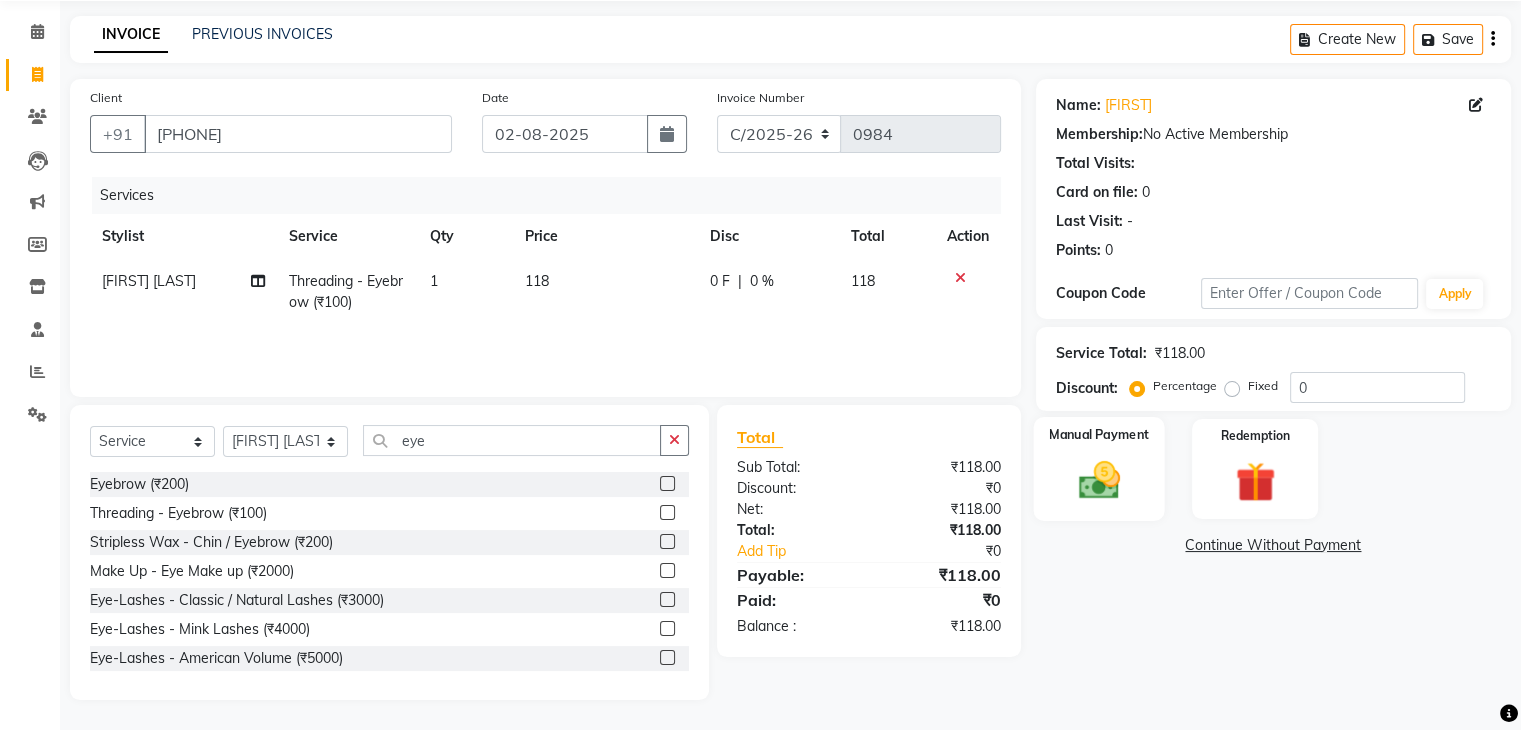 click 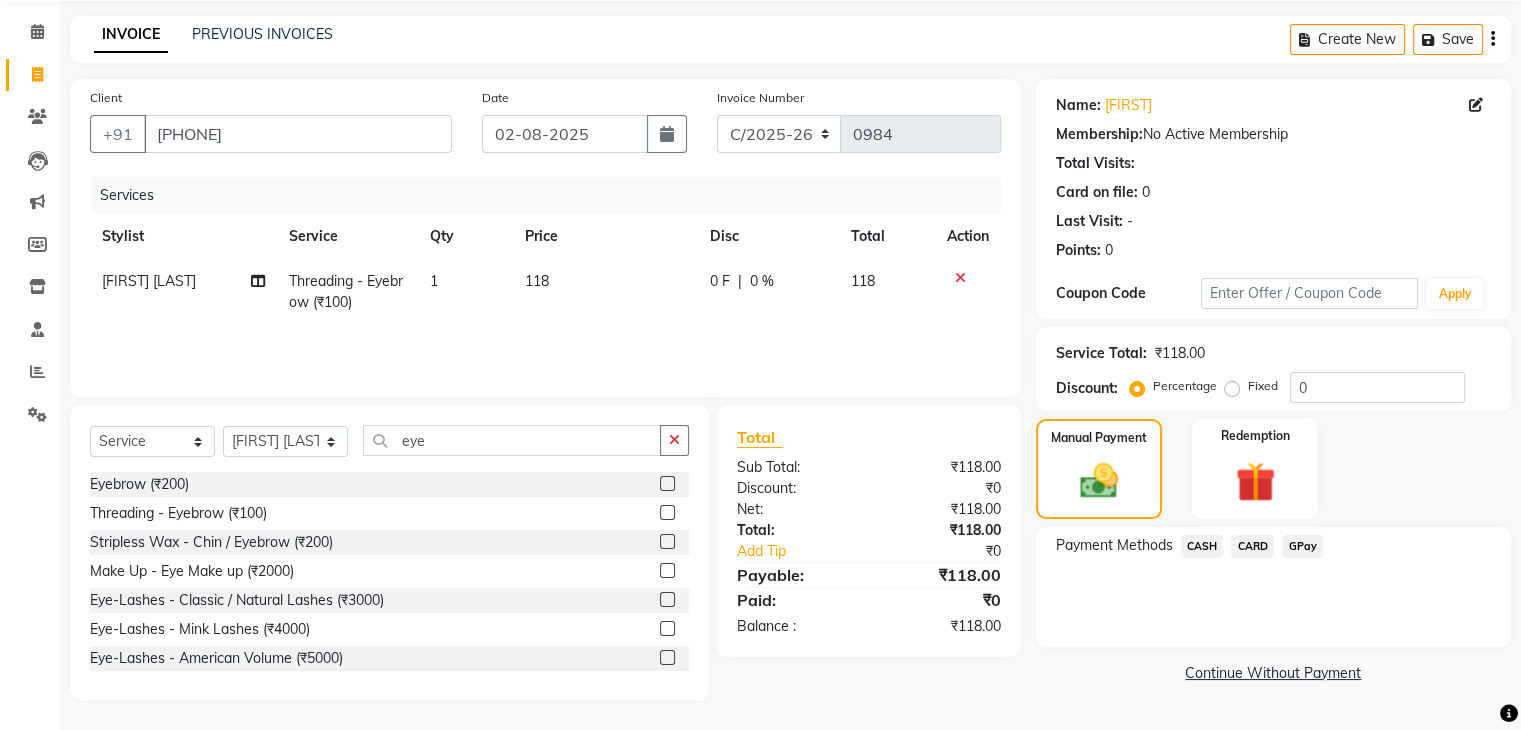 click on "CASH" 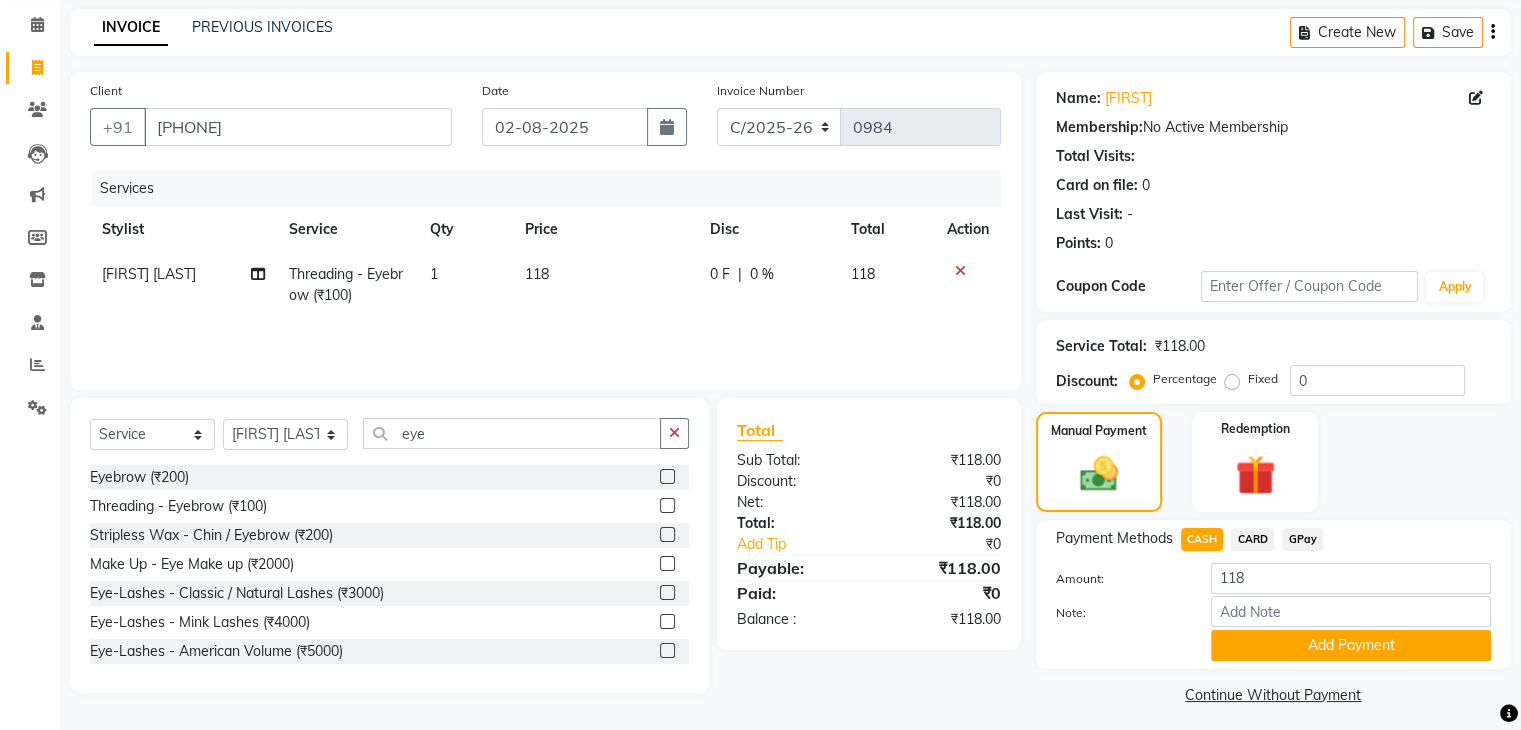 scroll, scrollTop: 89, scrollLeft: 0, axis: vertical 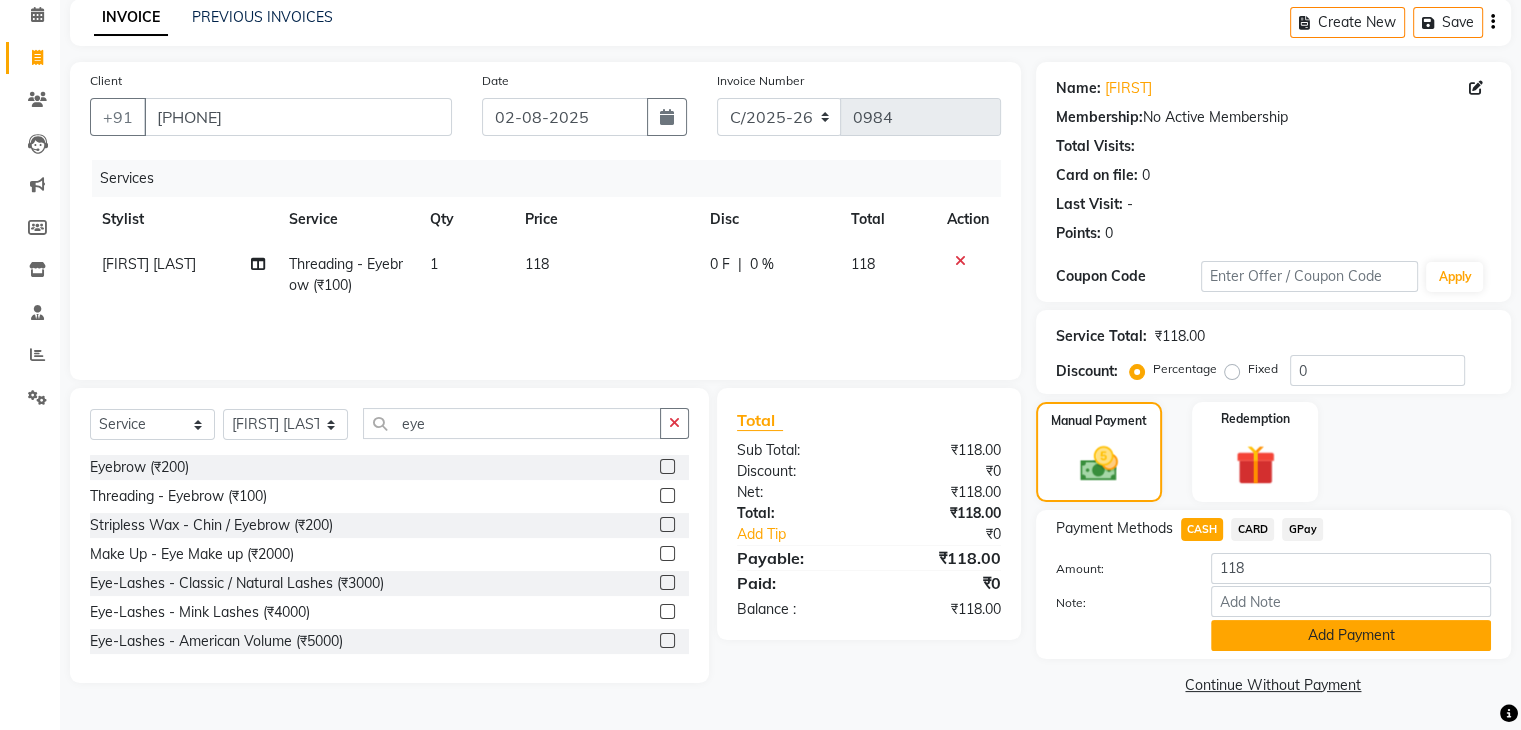 click on "Add Payment" 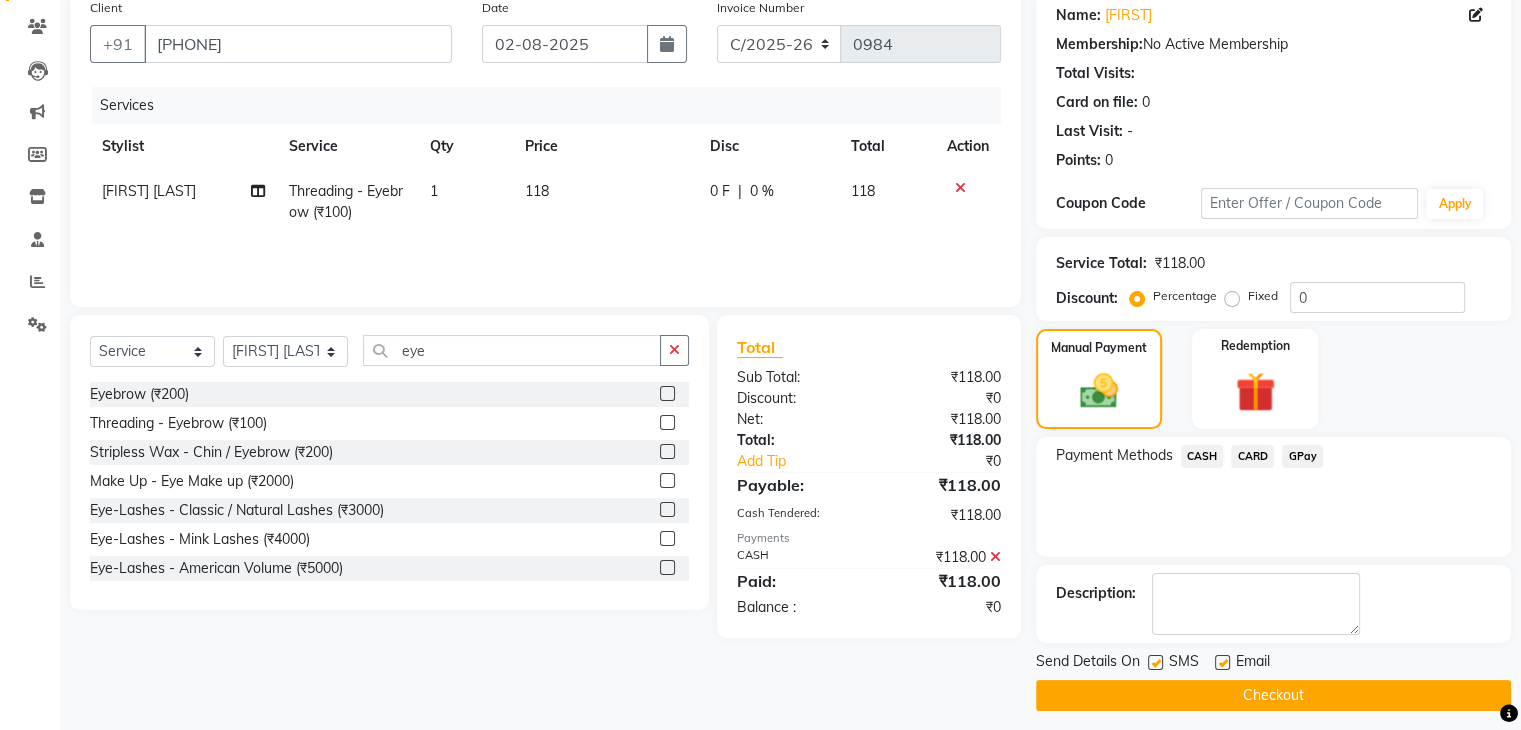 scroll, scrollTop: 171, scrollLeft: 0, axis: vertical 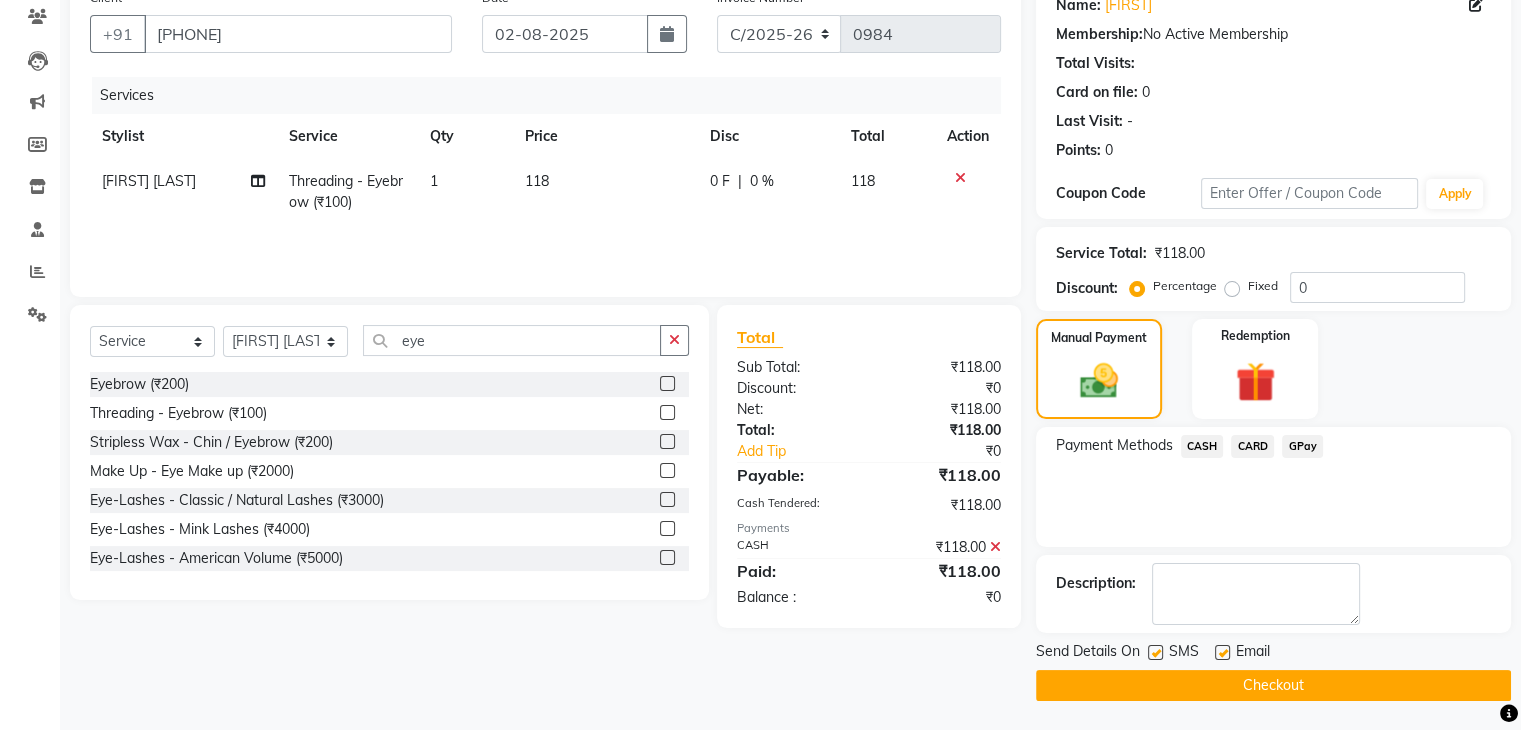click on "Checkout" 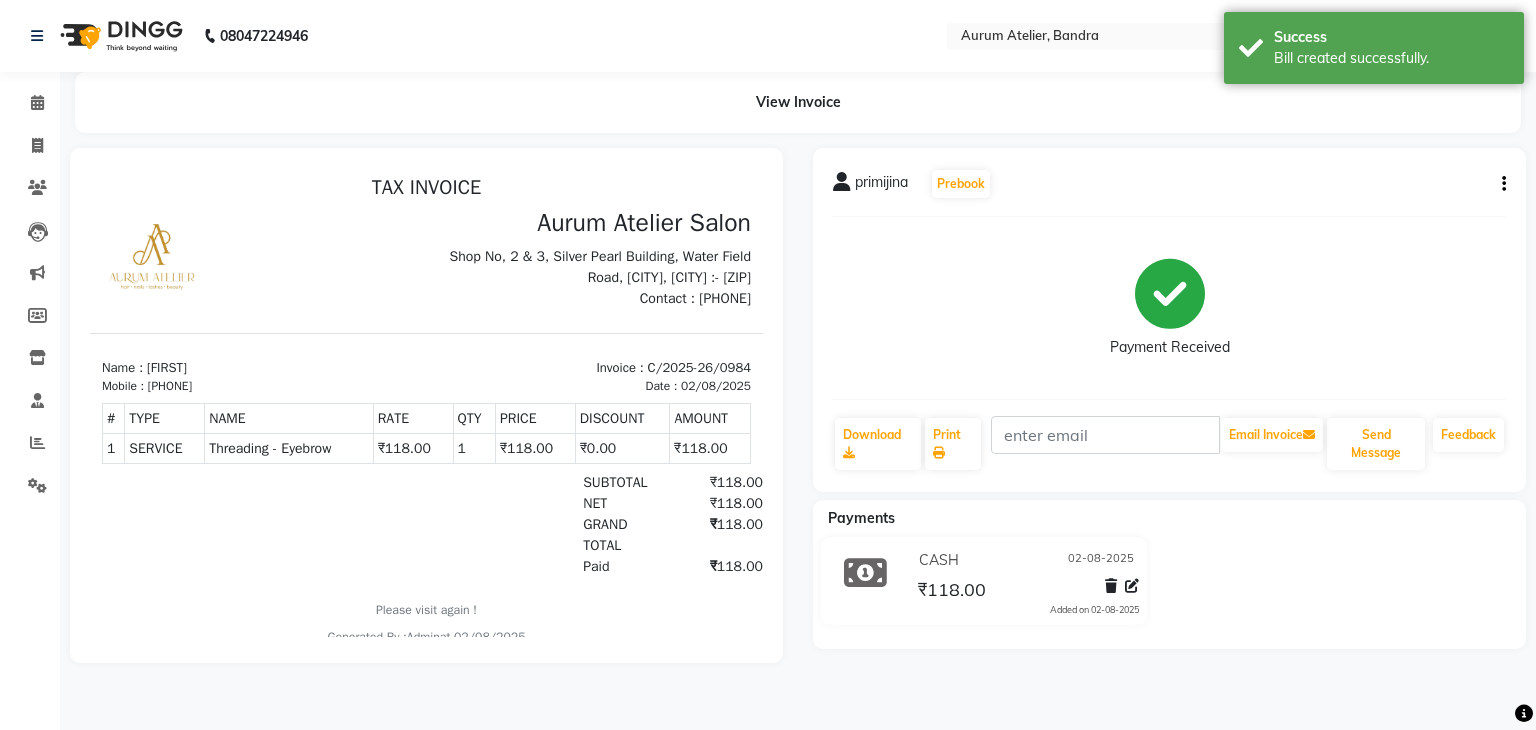 scroll, scrollTop: 0, scrollLeft: 0, axis: both 